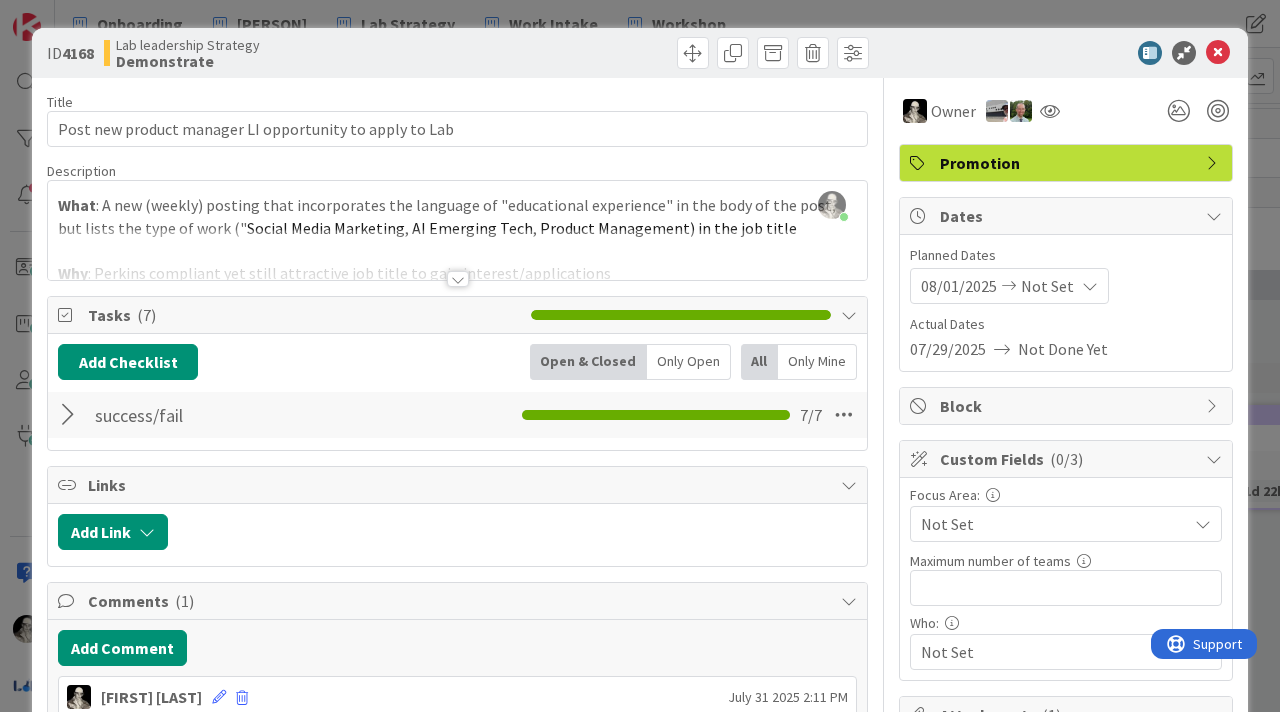 scroll, scrollTop: 0, scrollLeft: 0, axis: both 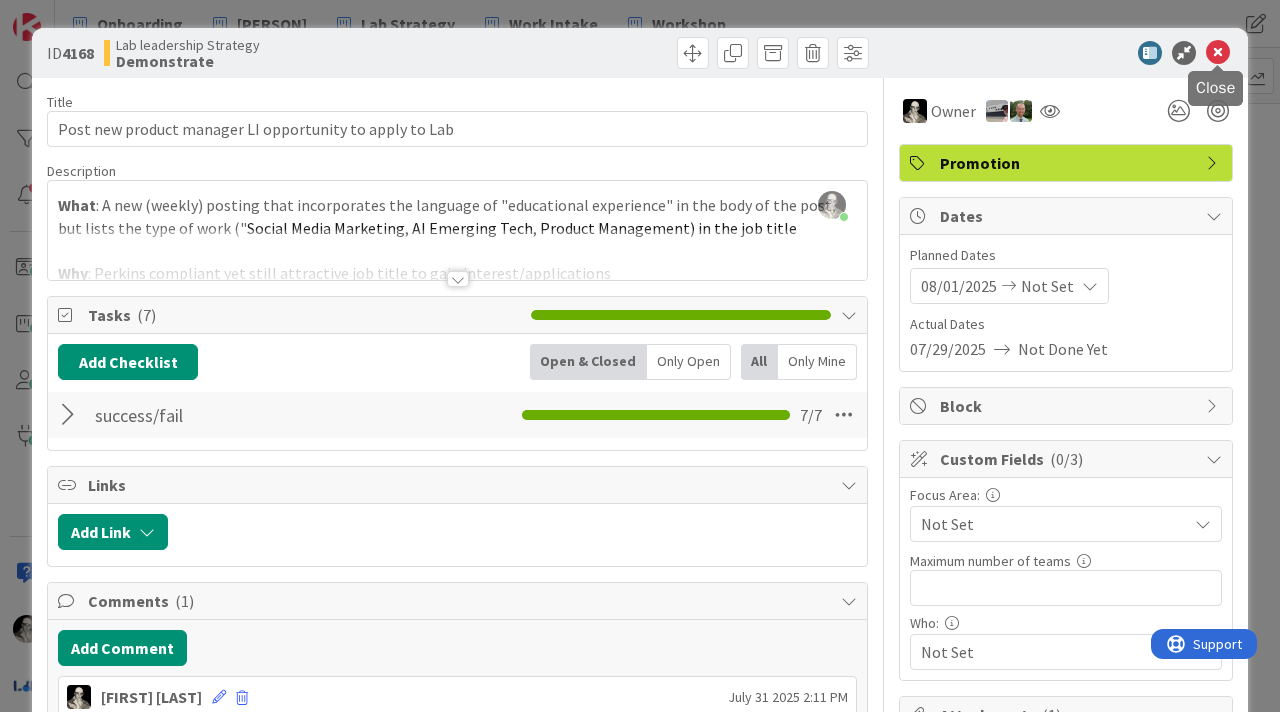 click at bounding box center [1218, 53] 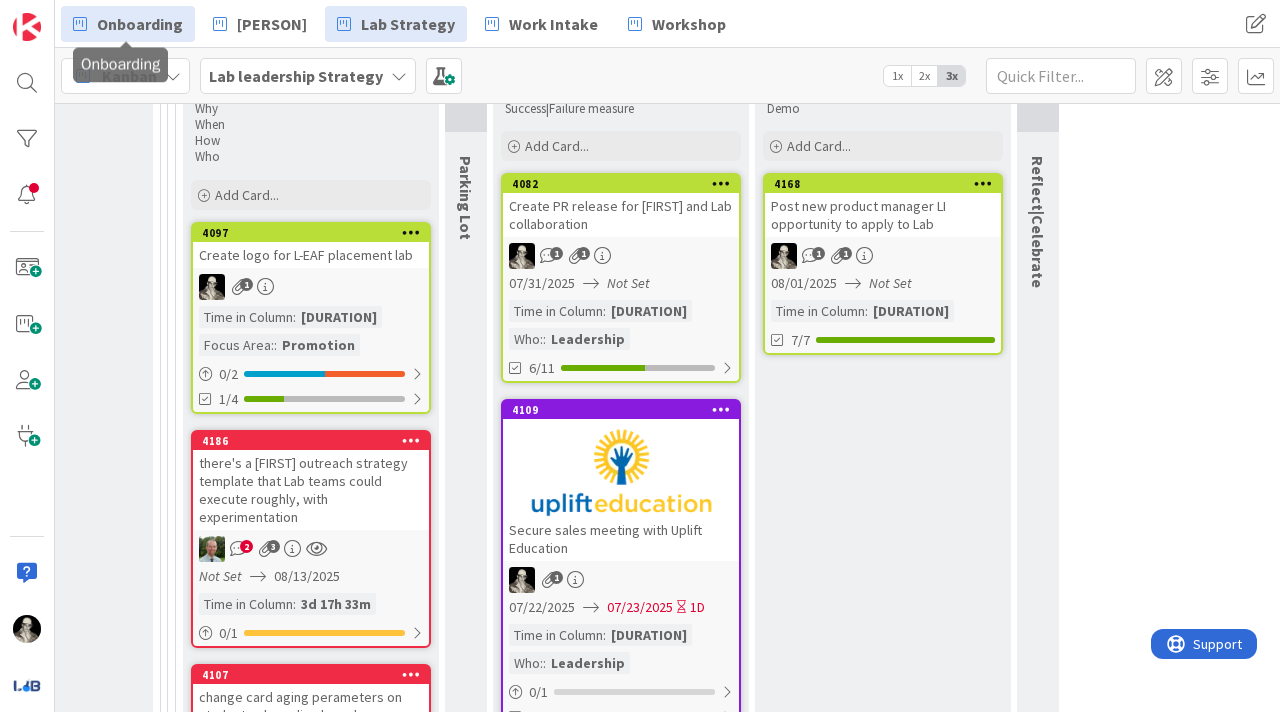scroll, scrollTop: 0, scrollLeft: 0, axis: both 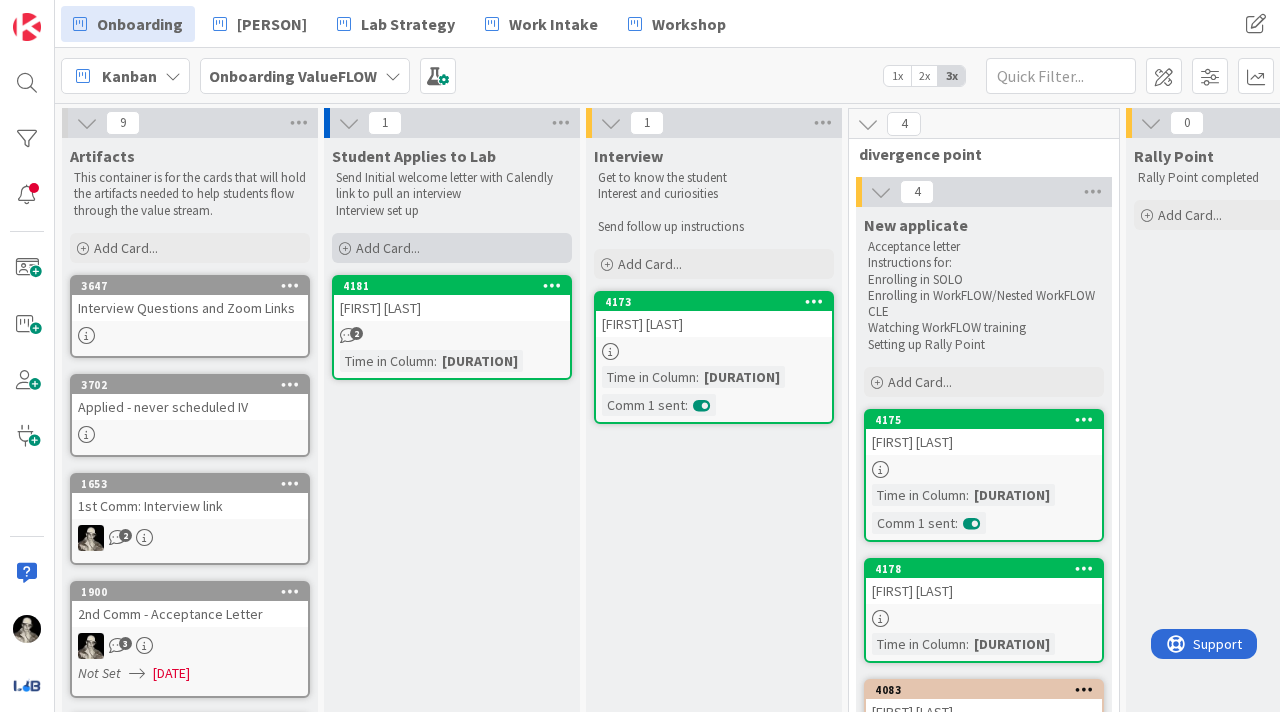click on "Add Card..." at bounding box center [388, 248] 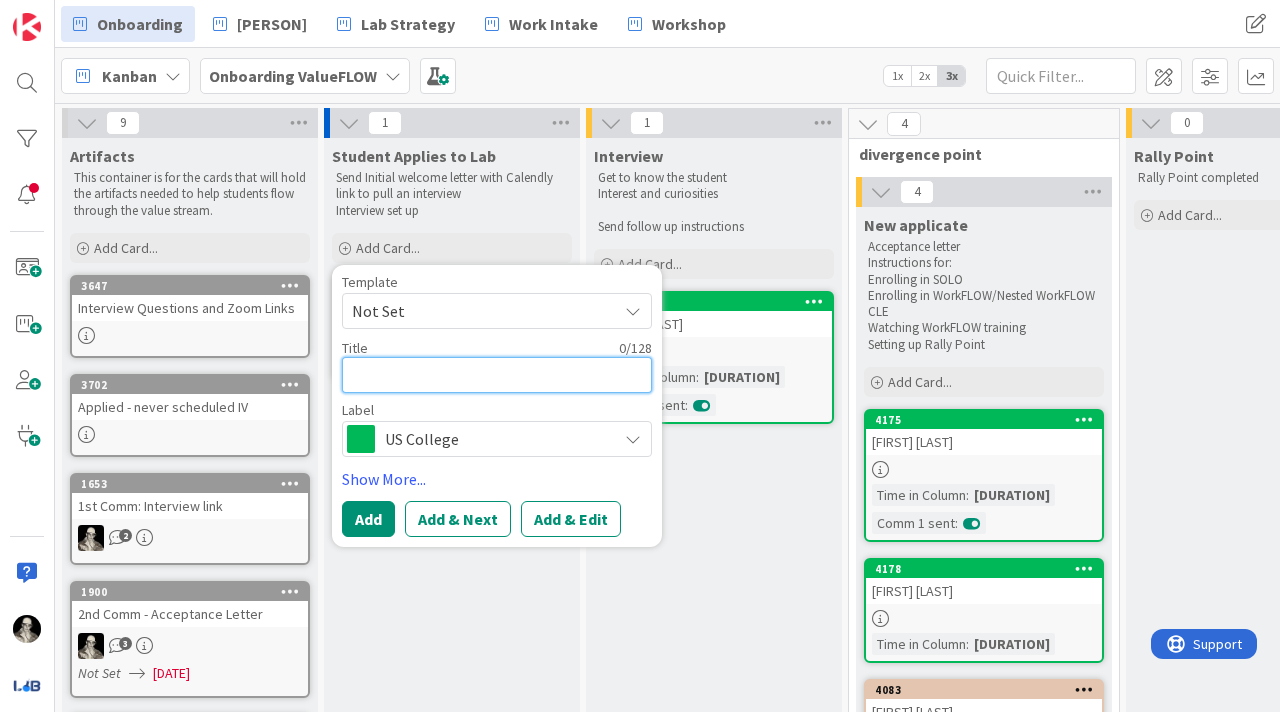 type on "x" 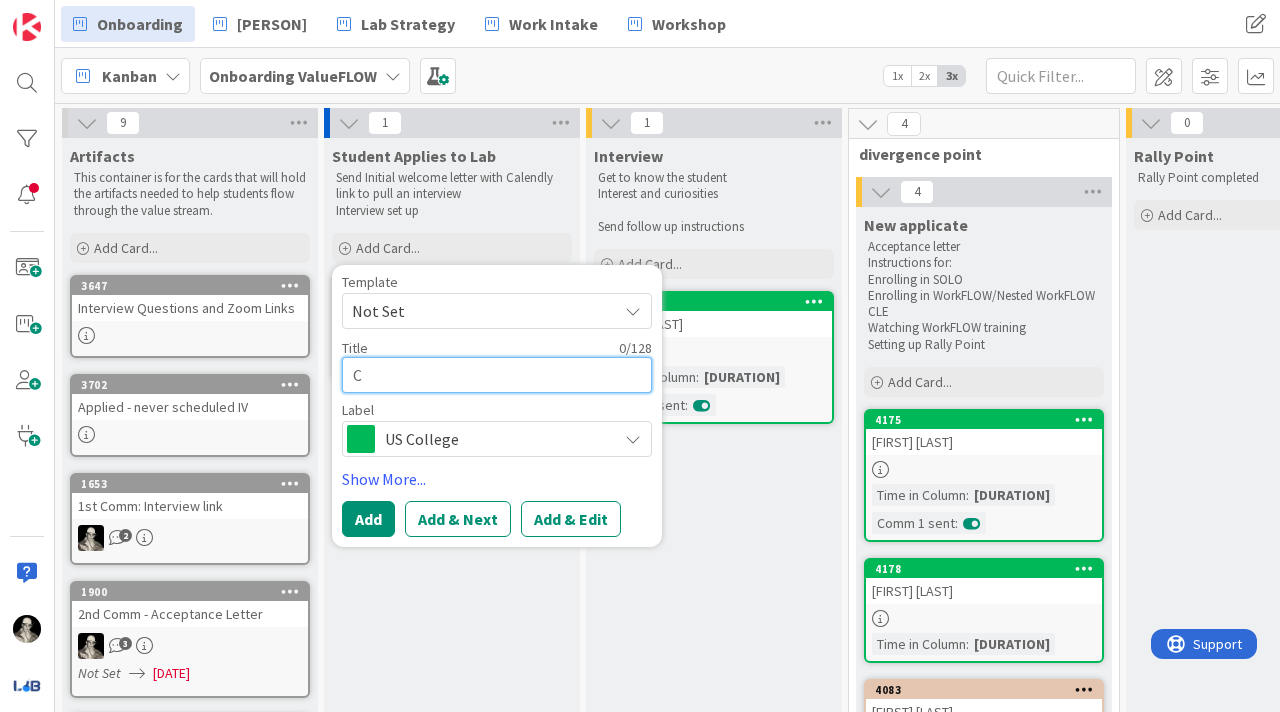 type on "x" 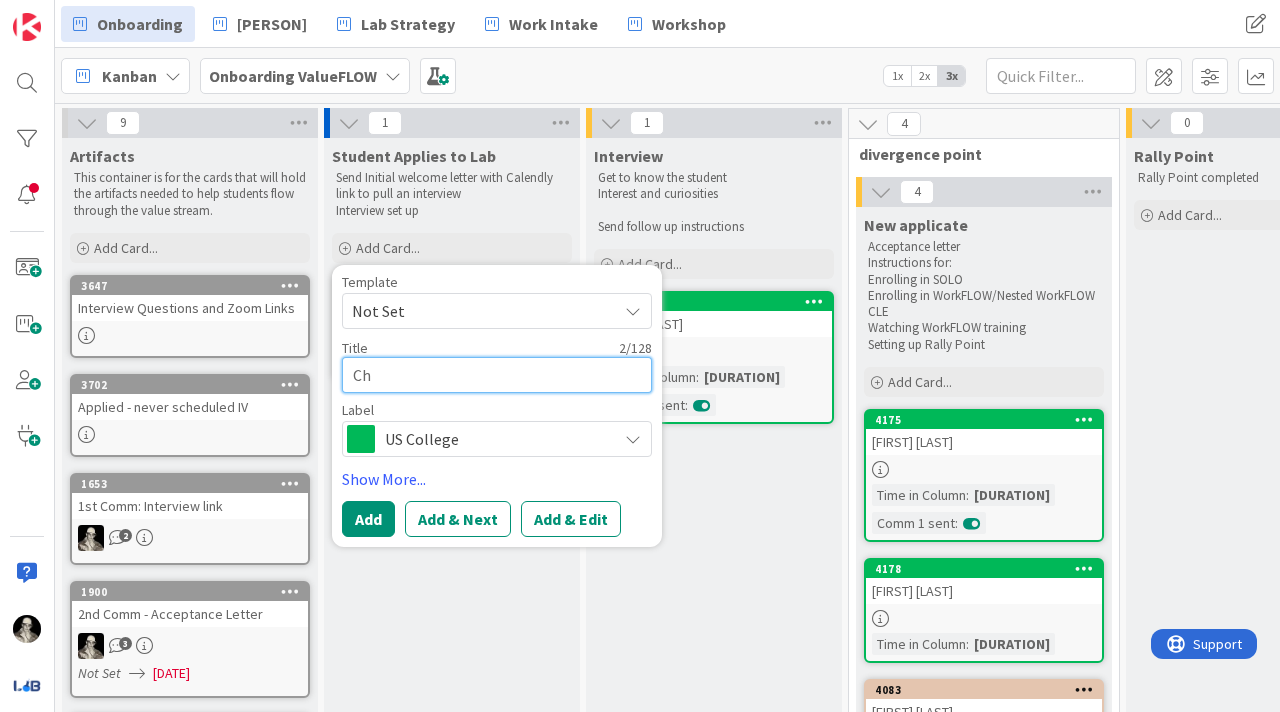 type on "x" 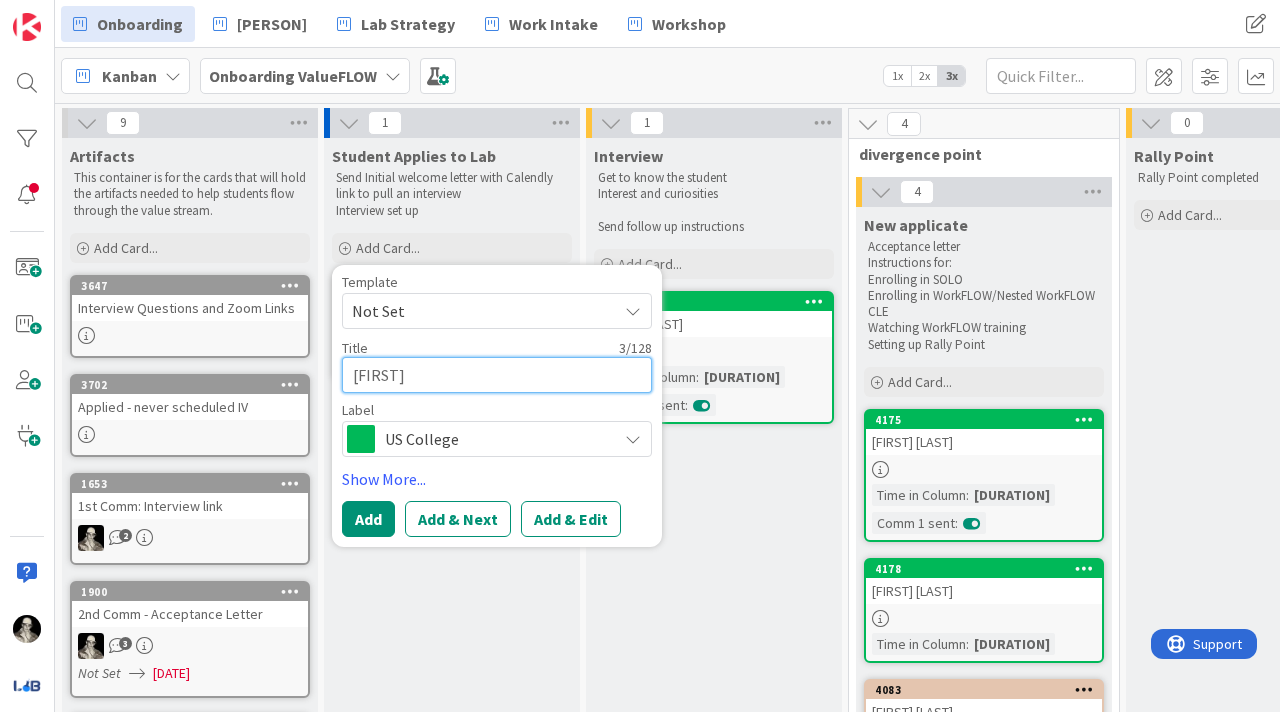 type on "x" 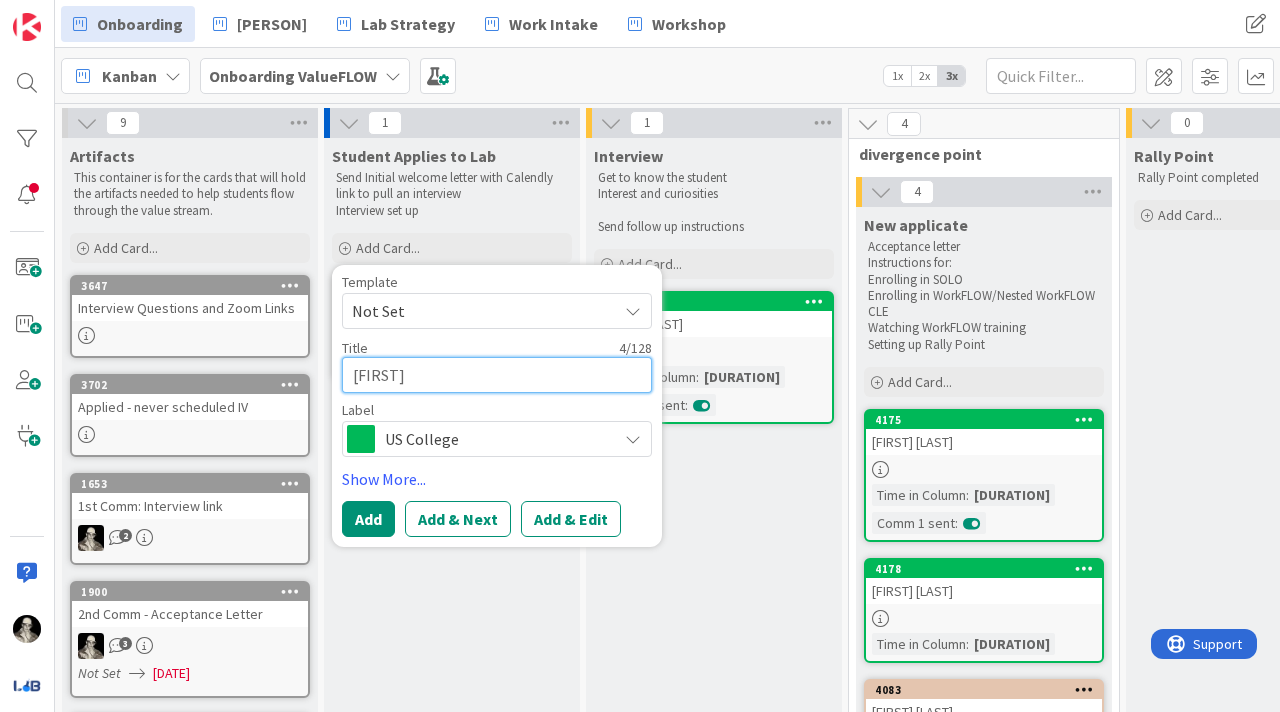 type on "x" 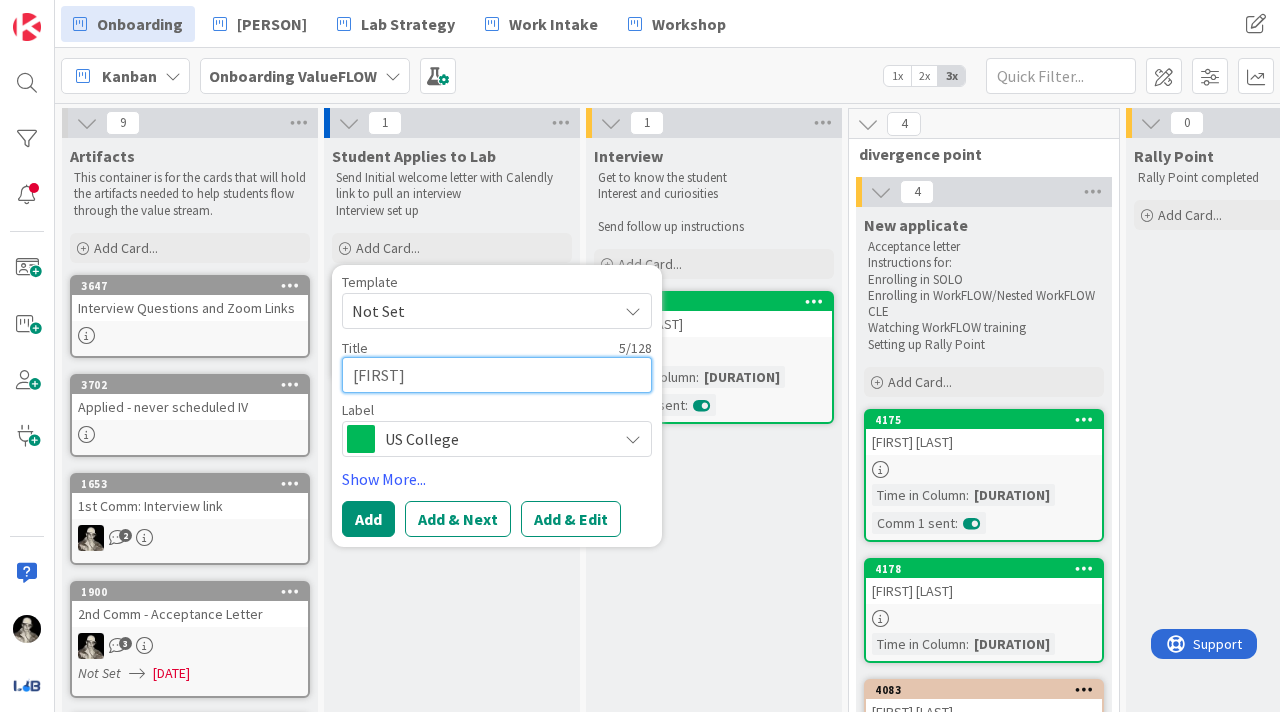 type on "x" 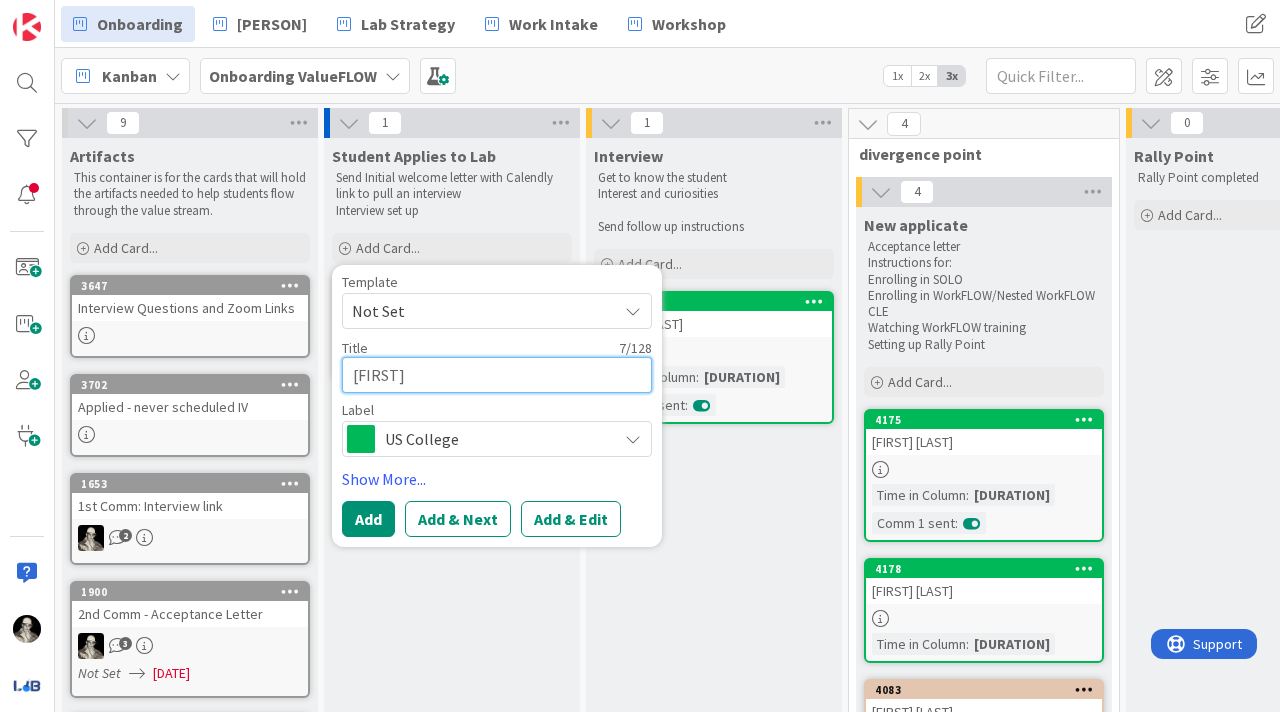 type on "x" 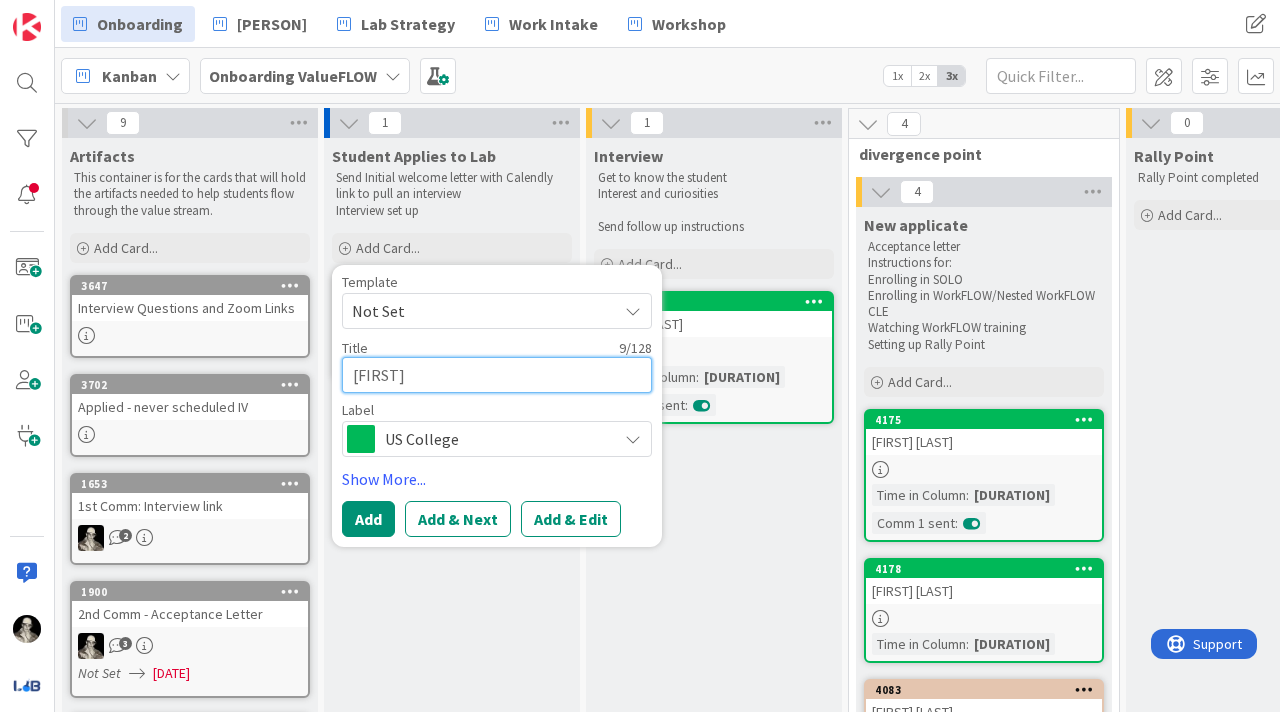 type on "x" 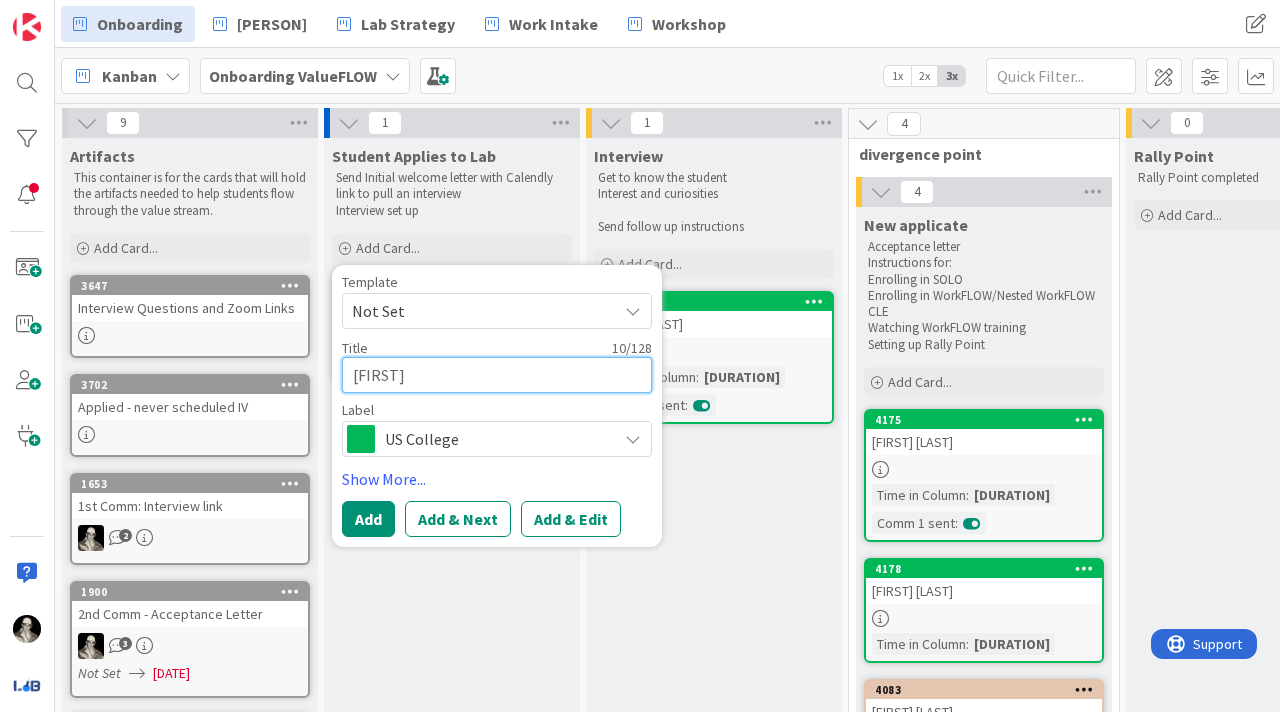 type on "[FIRST] [MIDDLE]" 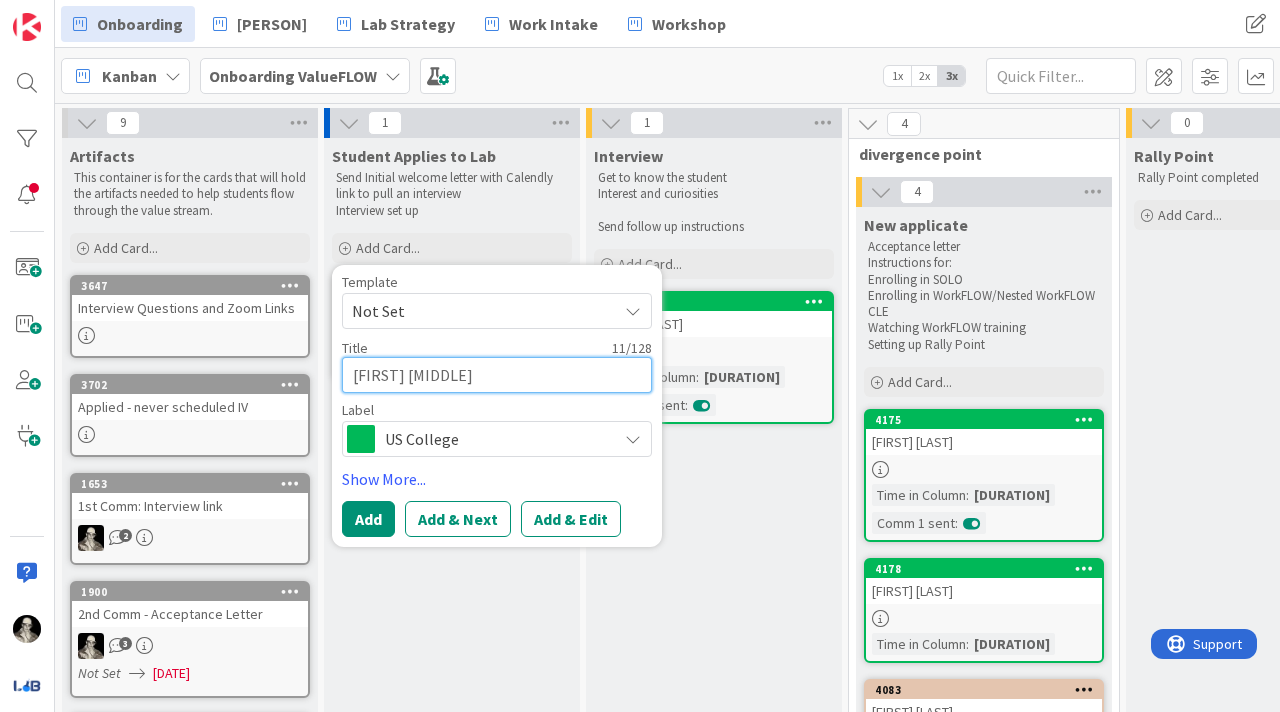 type on "x" 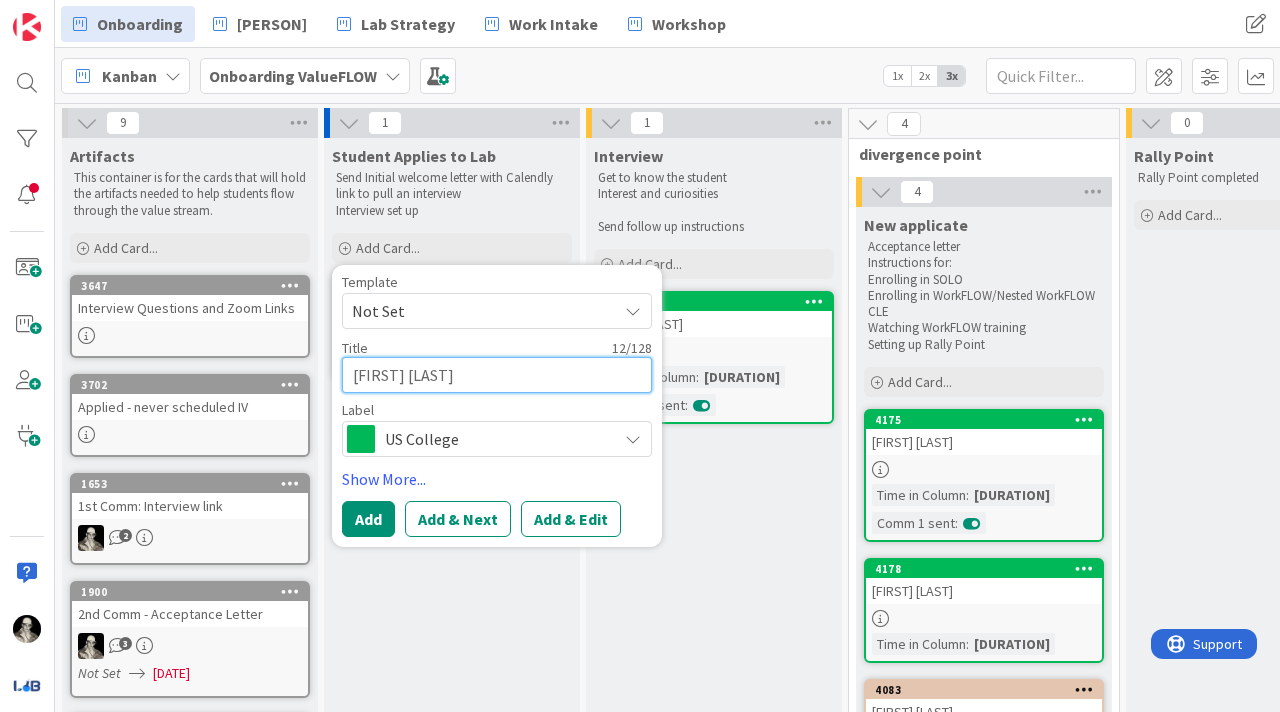 type on "x" 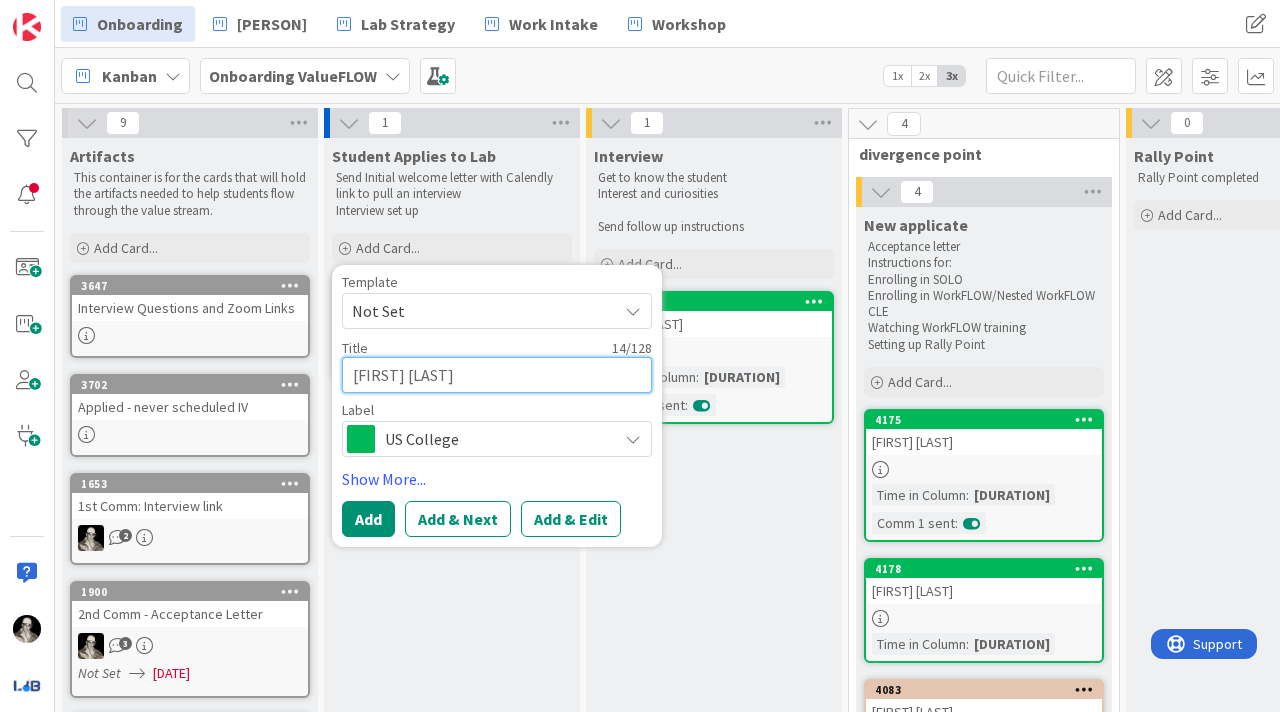 type on "x" 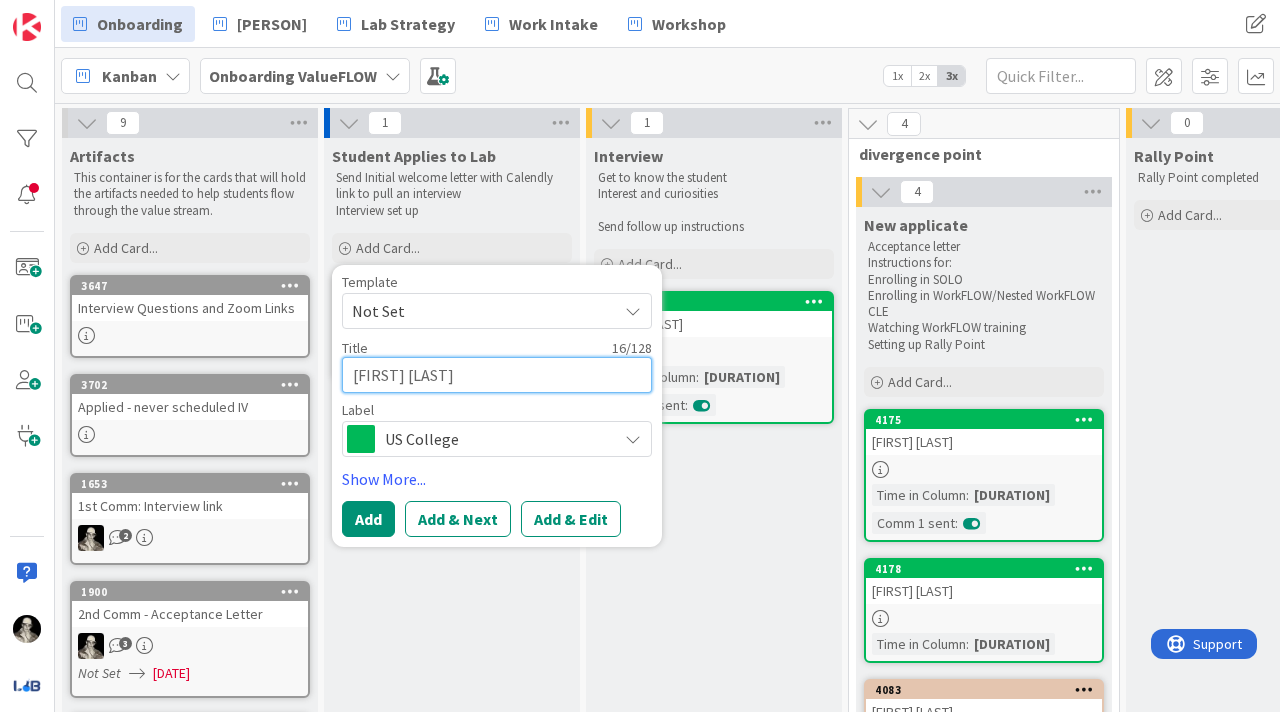 type on "x" 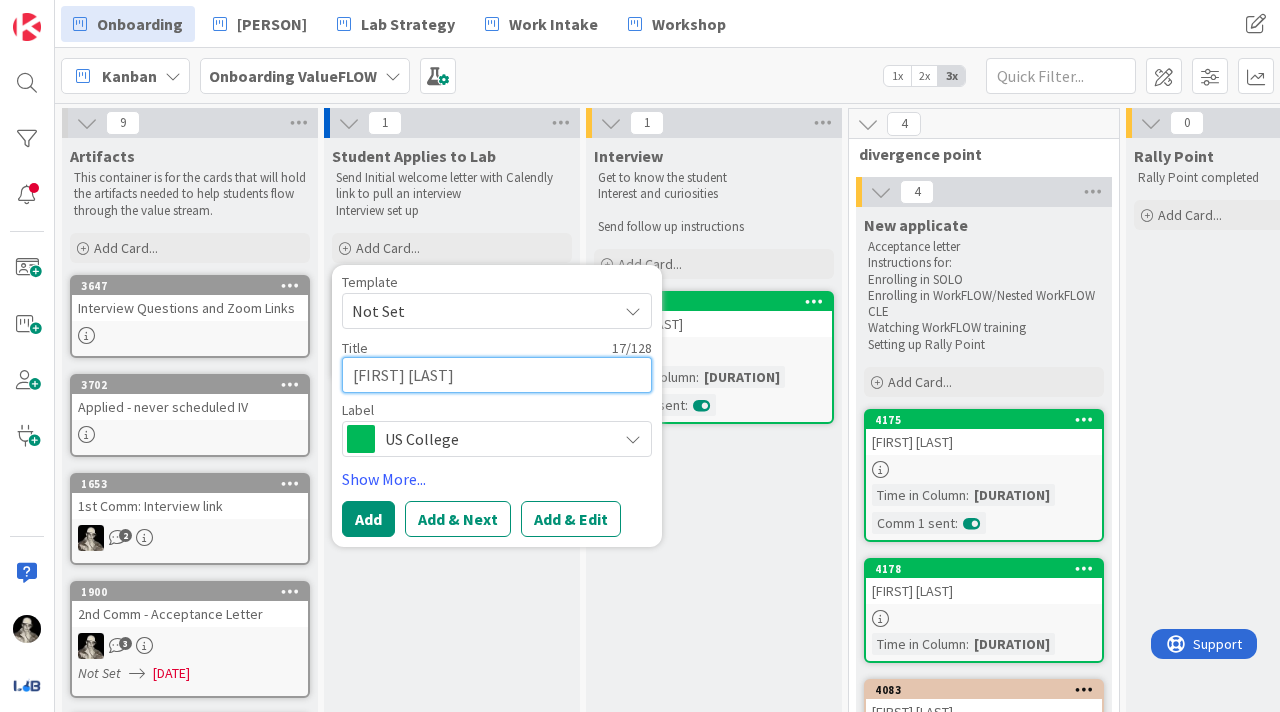 type on "x" 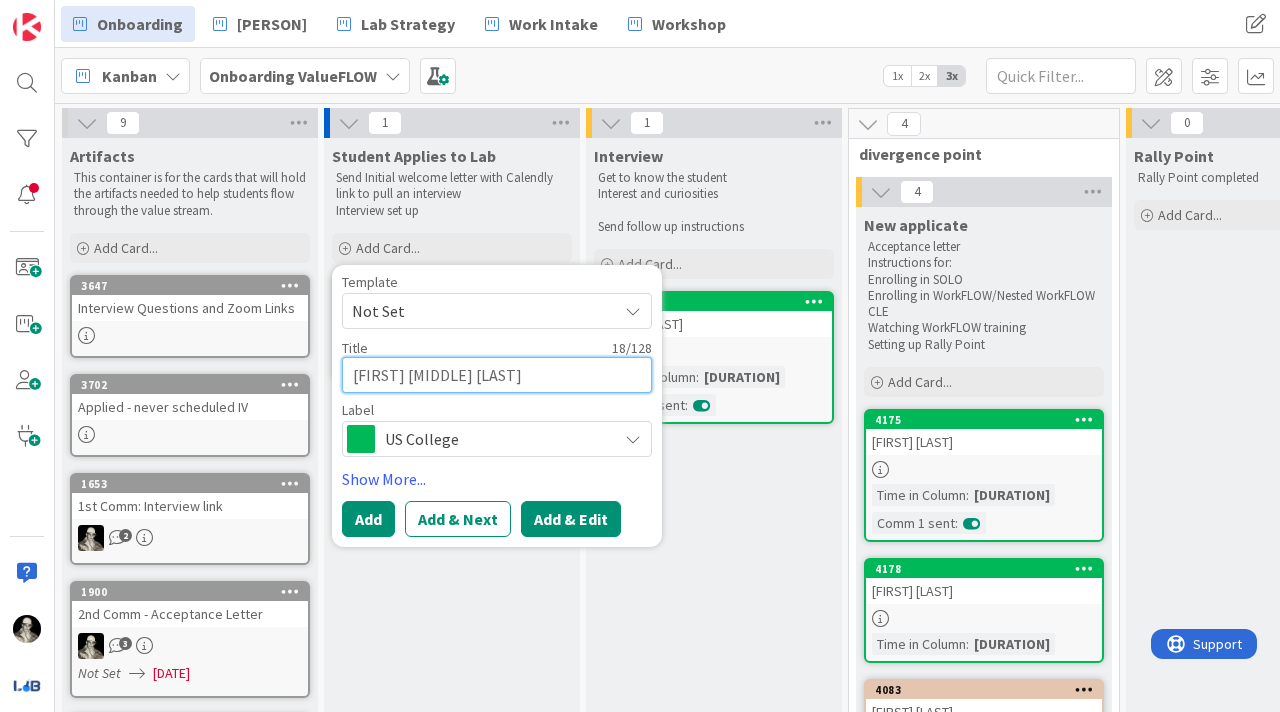 type on "[FIRST] [MIDDLE] [LAST]" 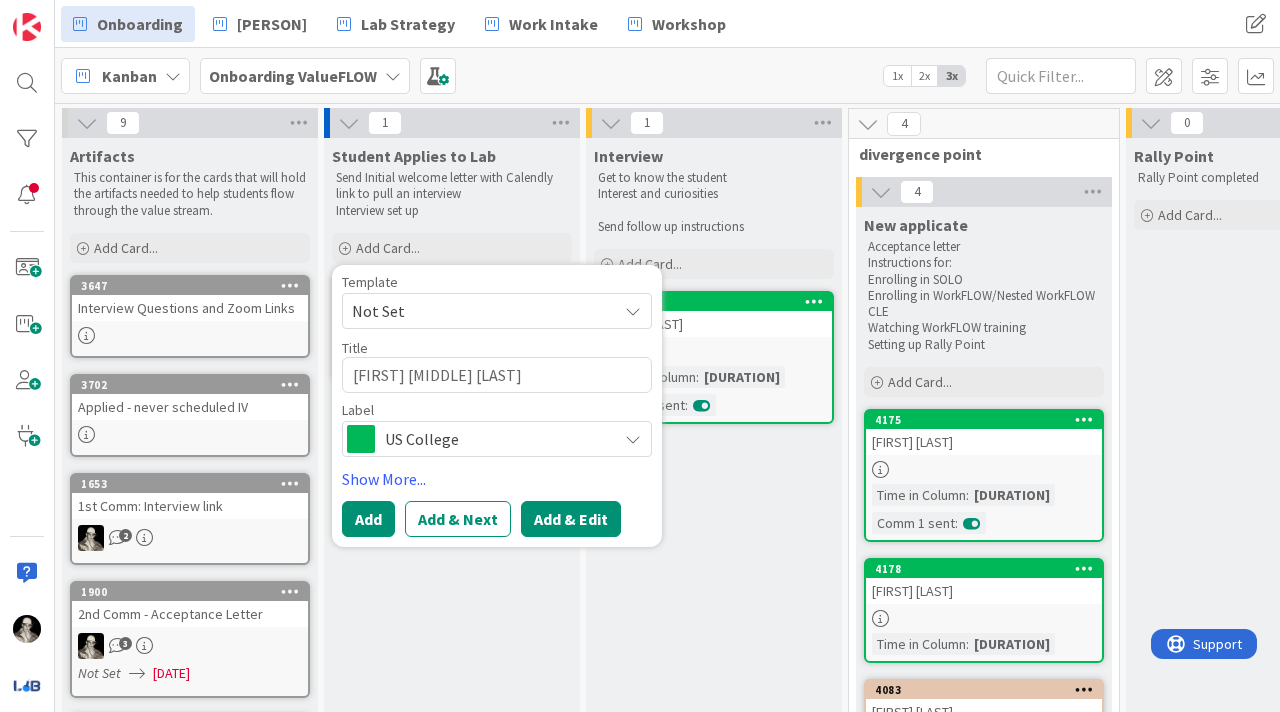 click on "Add & Edit" at bounding box center [571, 519] 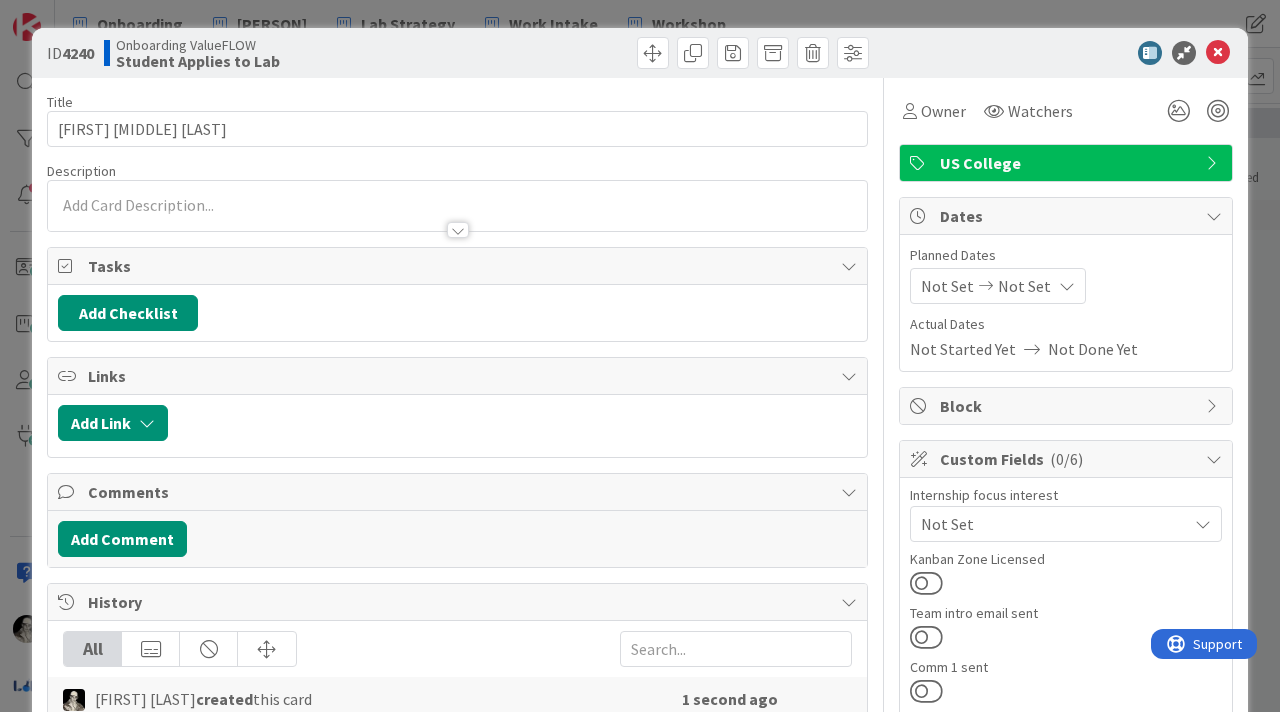 scroll, scrollTop: 0, scrollLeft: 0, axis: both 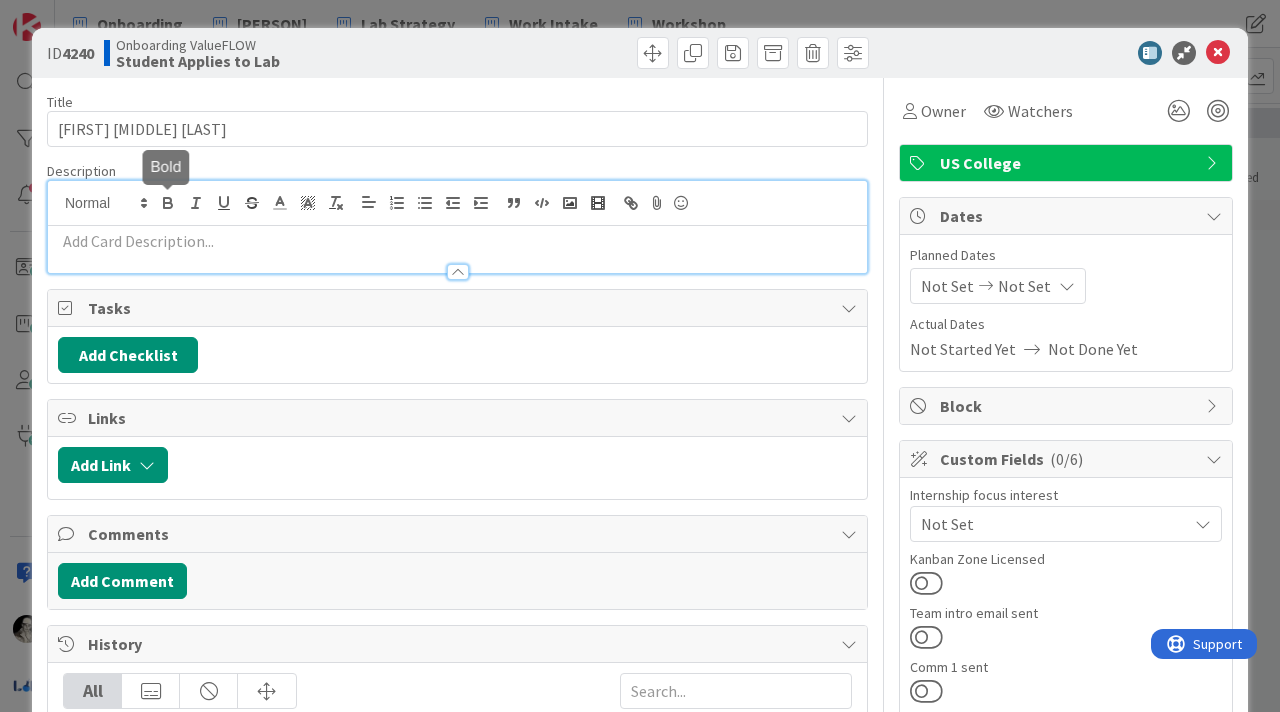 click at bounding box center (457, 227) 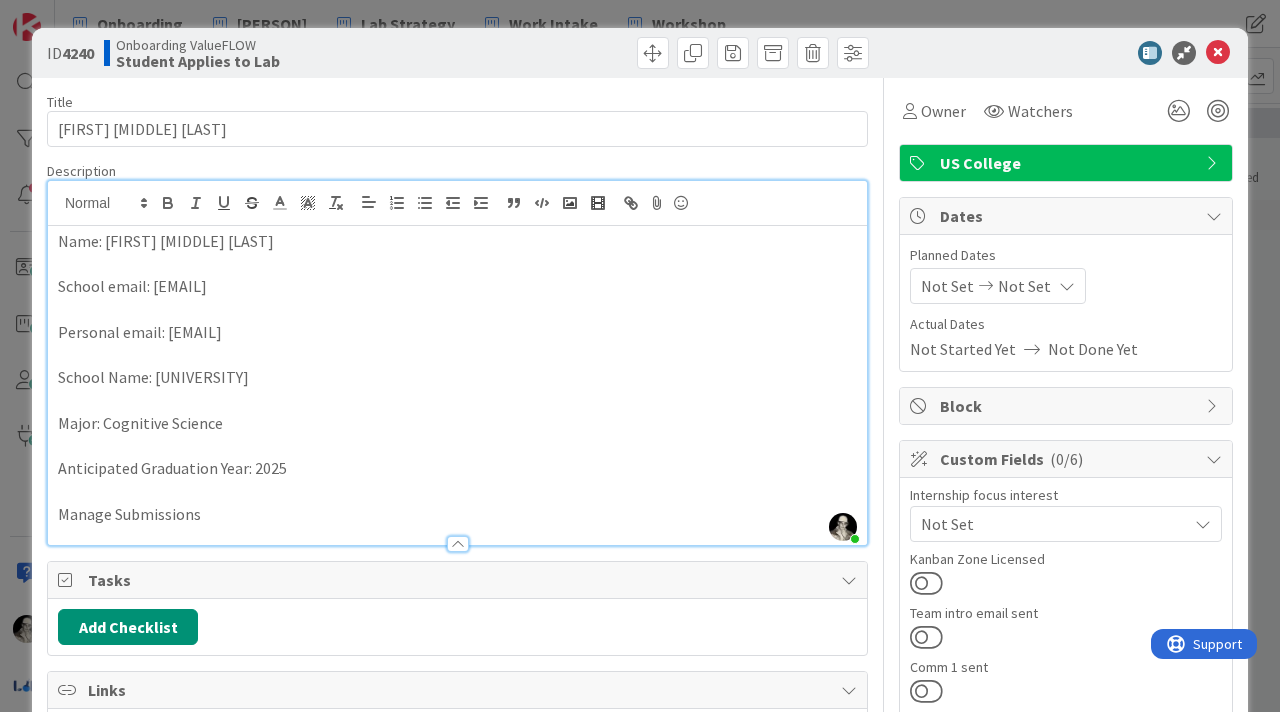 click at bounding box center (457, 491) 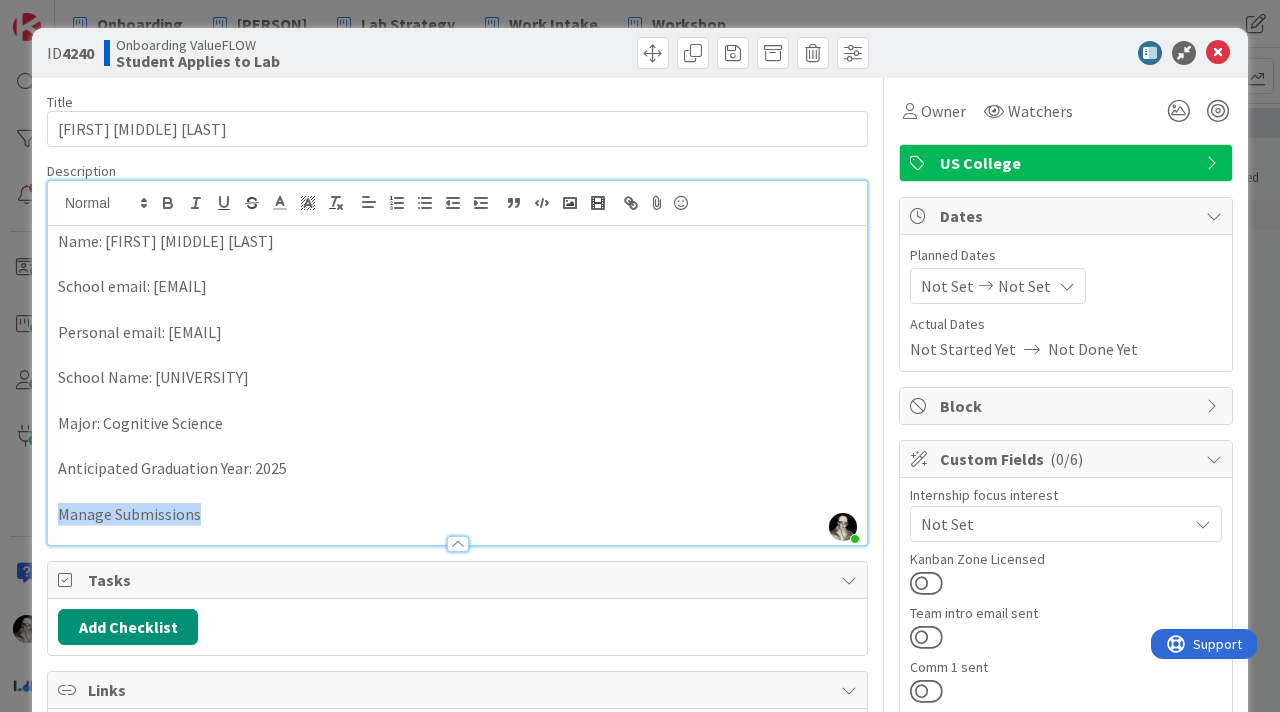 drag, startPoint x: 213, startPoint y: 516, endPoint x: 42, endPoint y: 508, distance: 171.18703 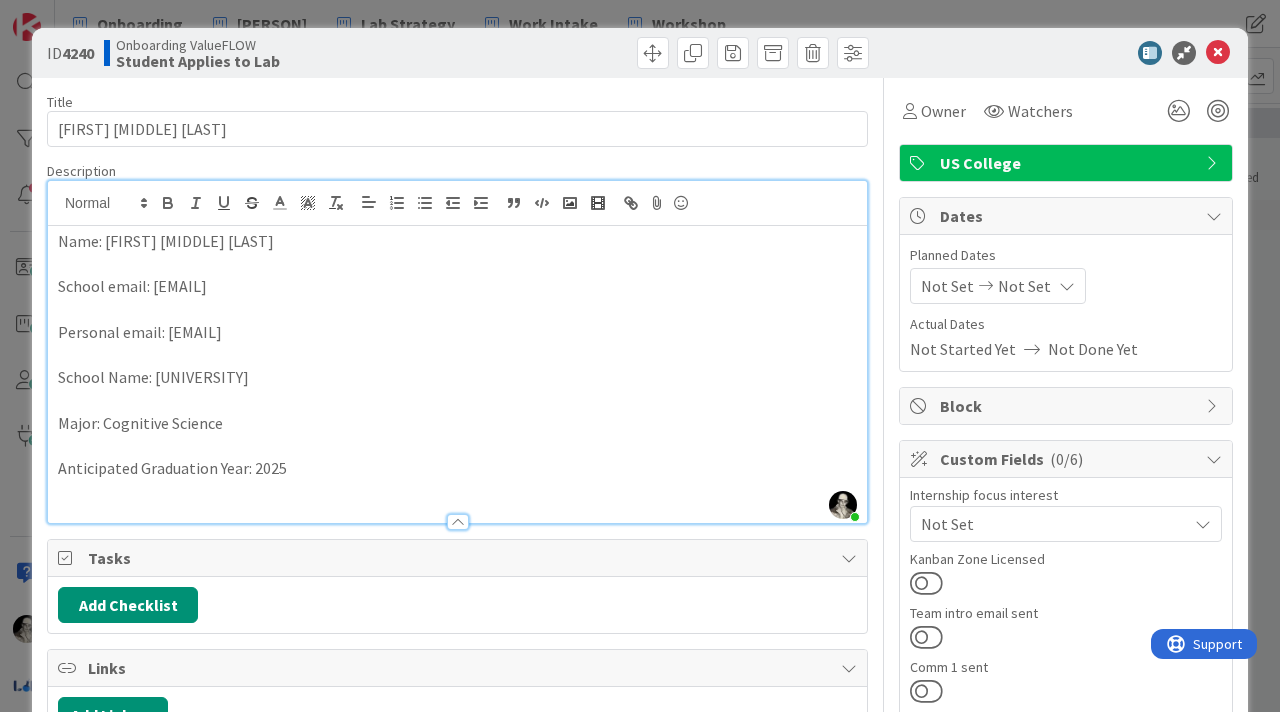 click at bounding box center (457, 445) 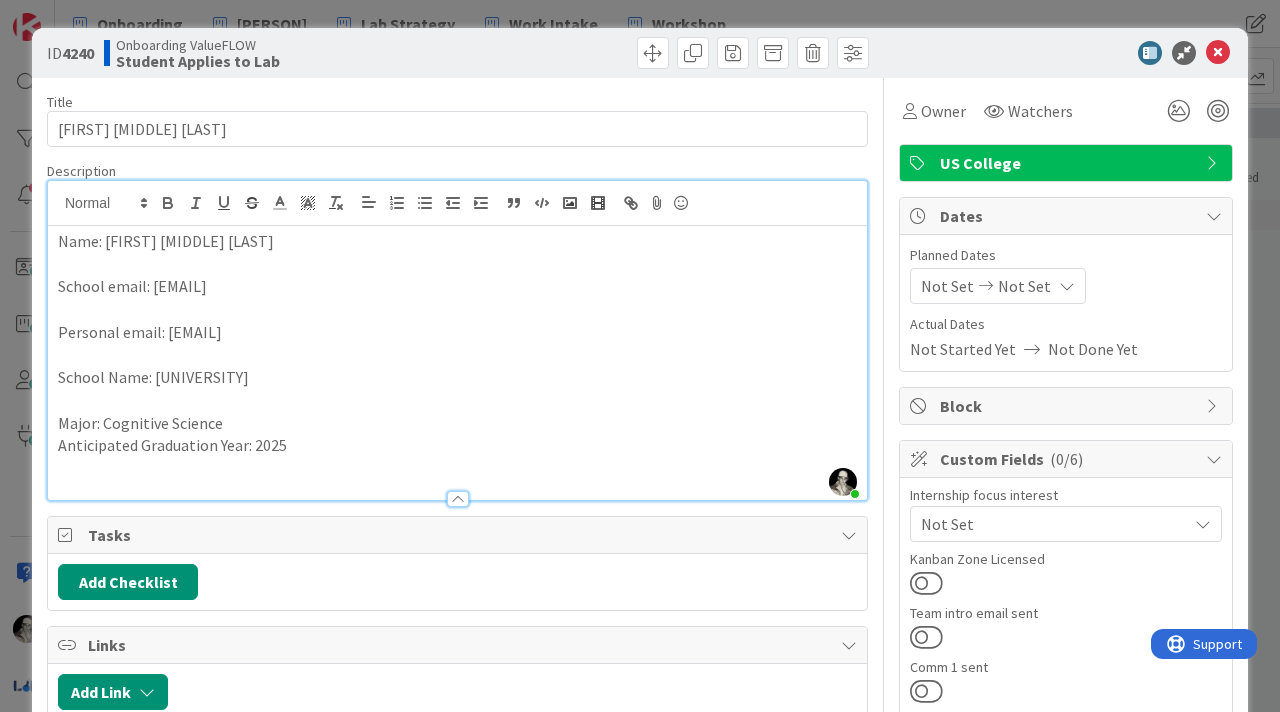 click at bounding box center (457, 400) 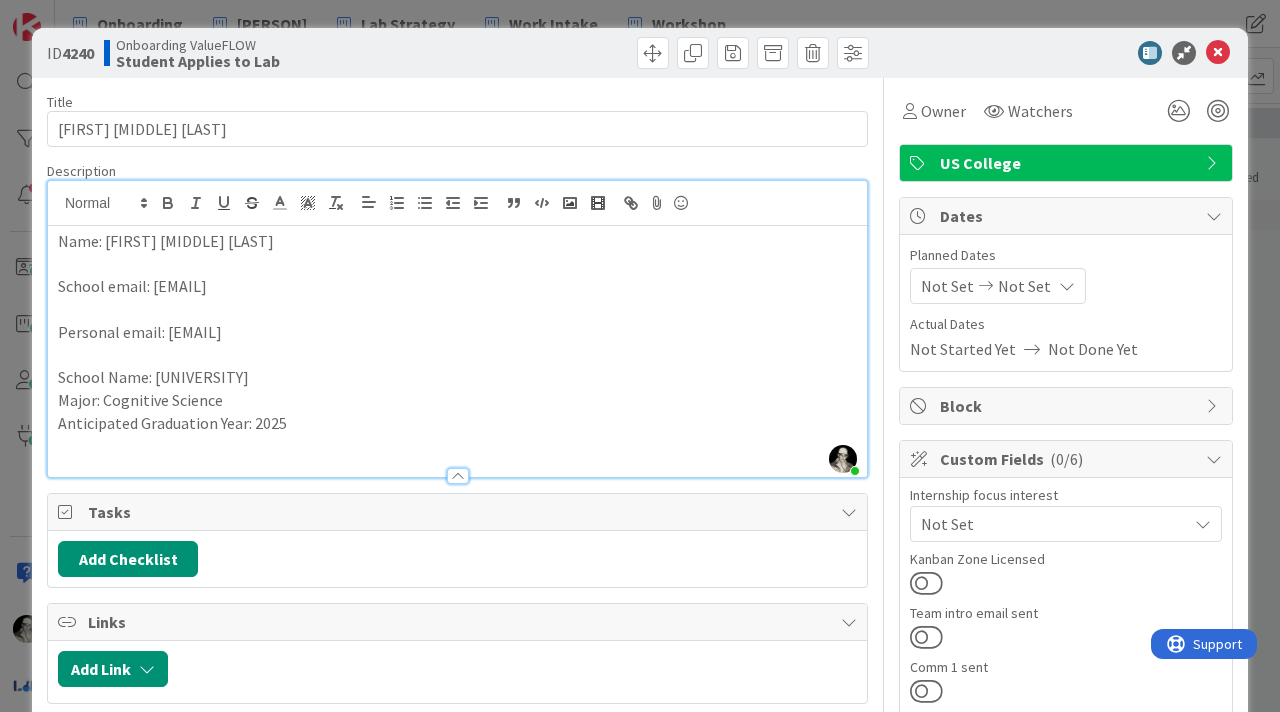 click at bounding box center [457, 355] 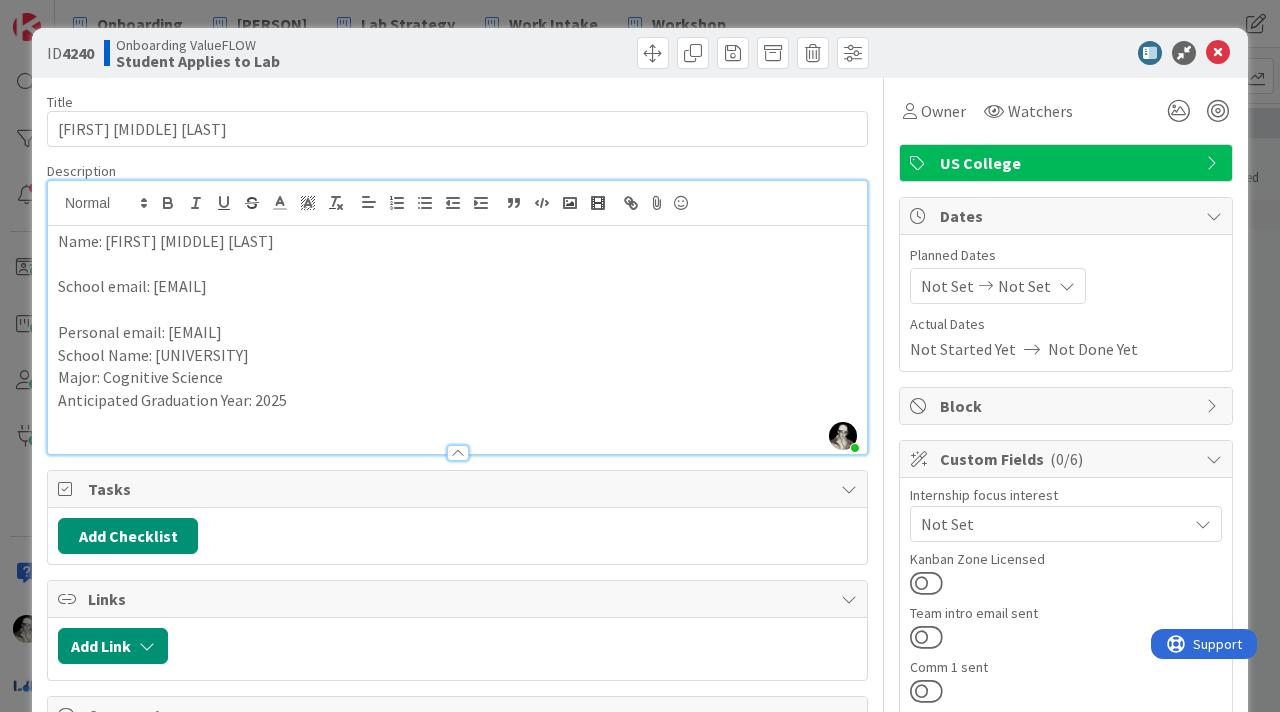 click at bounding box center (457, 309) 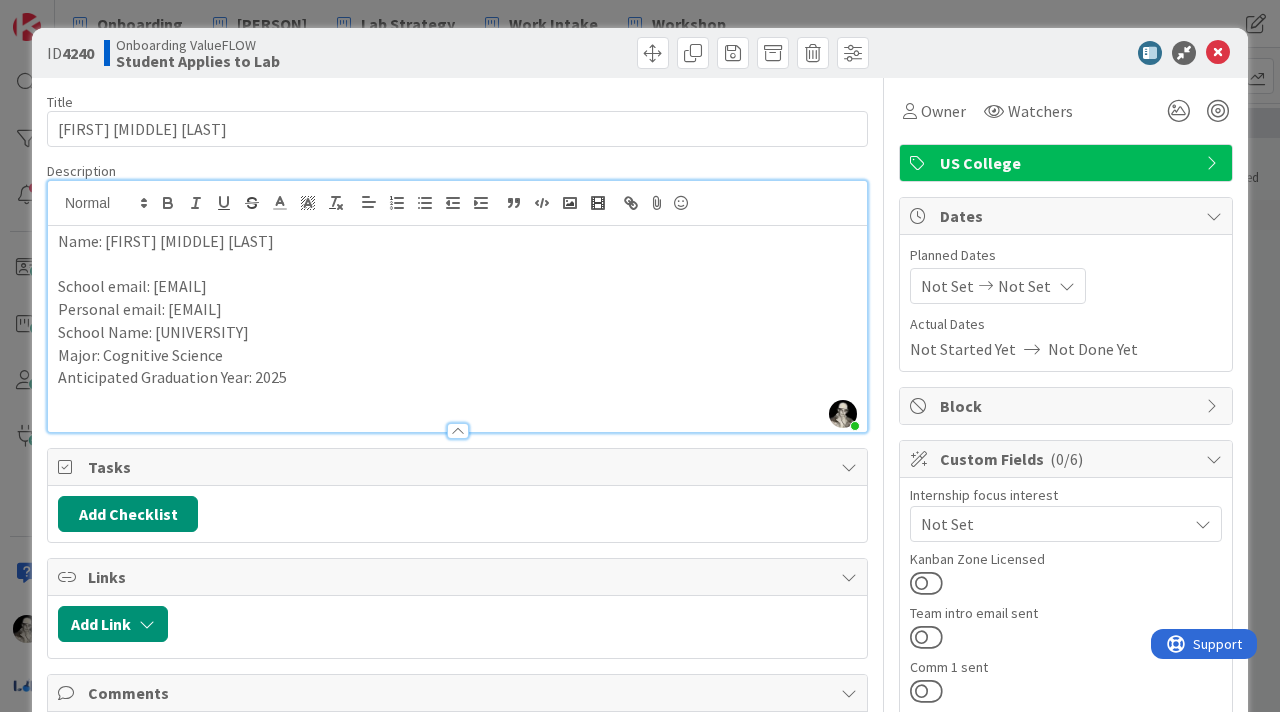 click at bounding box center (457, 264) 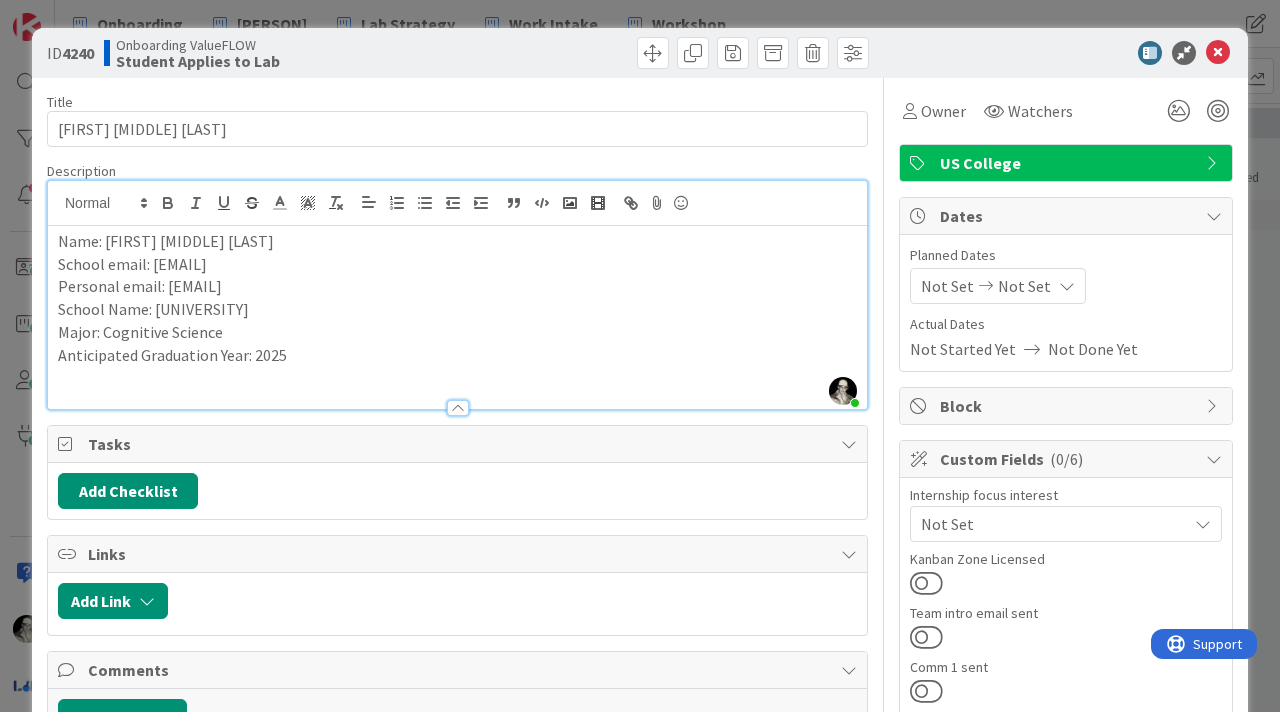 click on "Anticipated Graduation Year: 2025" at bounding box center [457, 355] 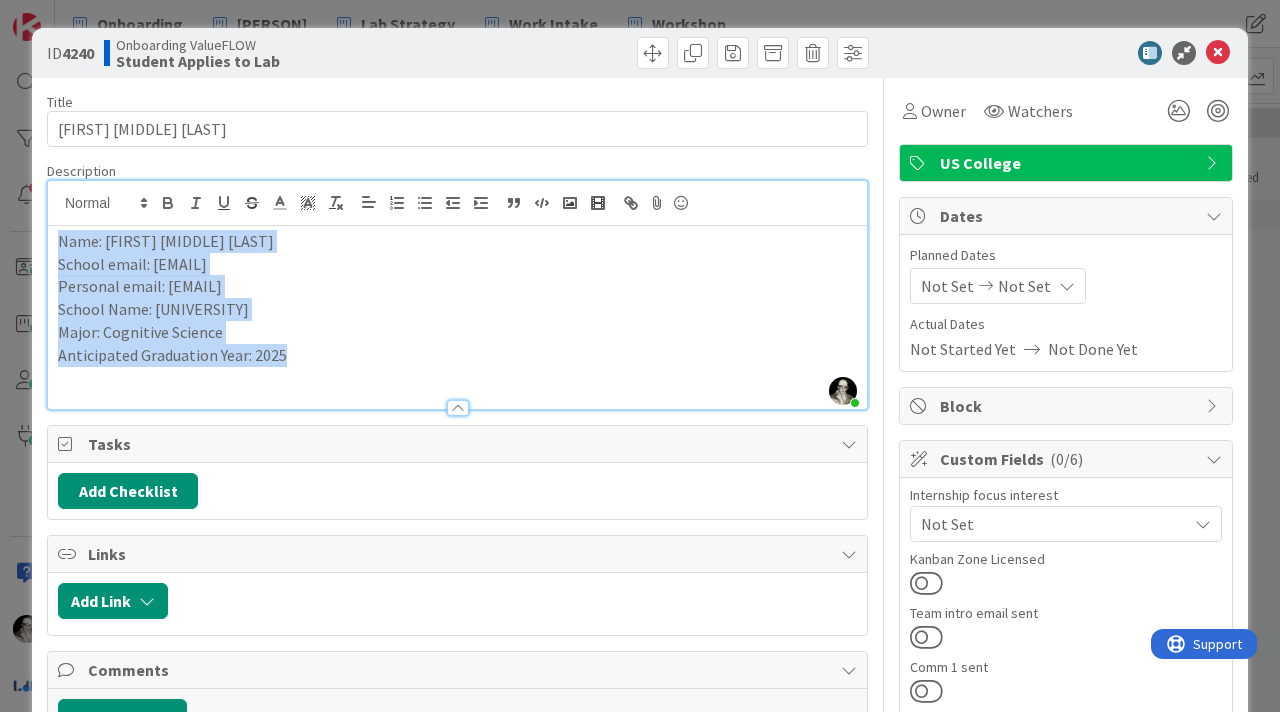 drag, startPoint x: 311, startPoint y: 354, endPoint x: 0, endPoint y: 211, distance: 342.30103 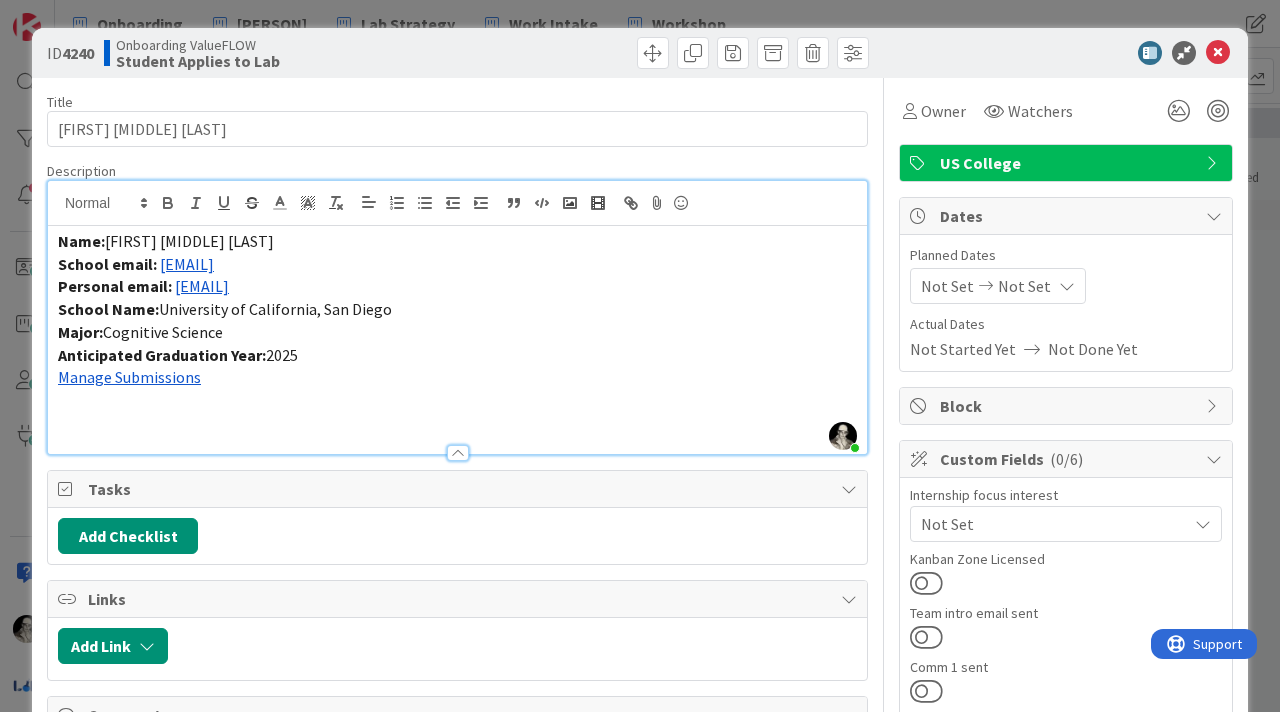 click on "Manage Submissions" at bounding box center [457, 377] 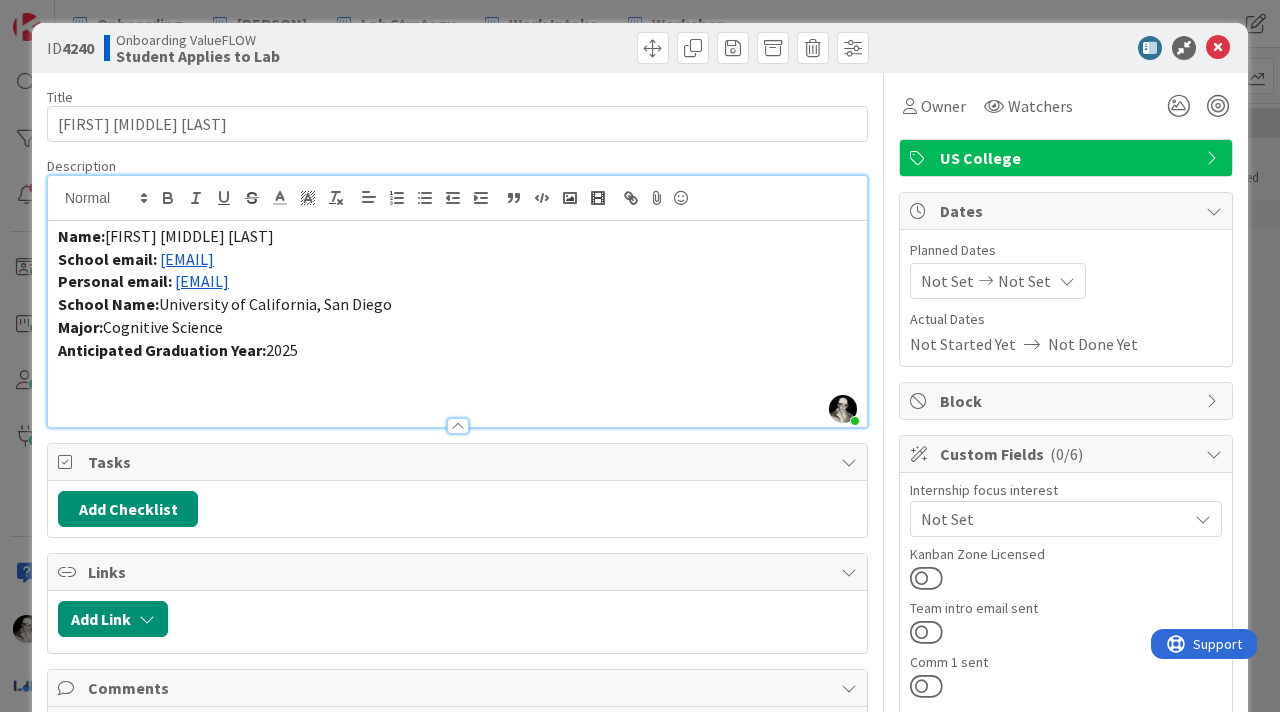 scroll, scrollTop: 0, scrollLeft: 0, axis: both 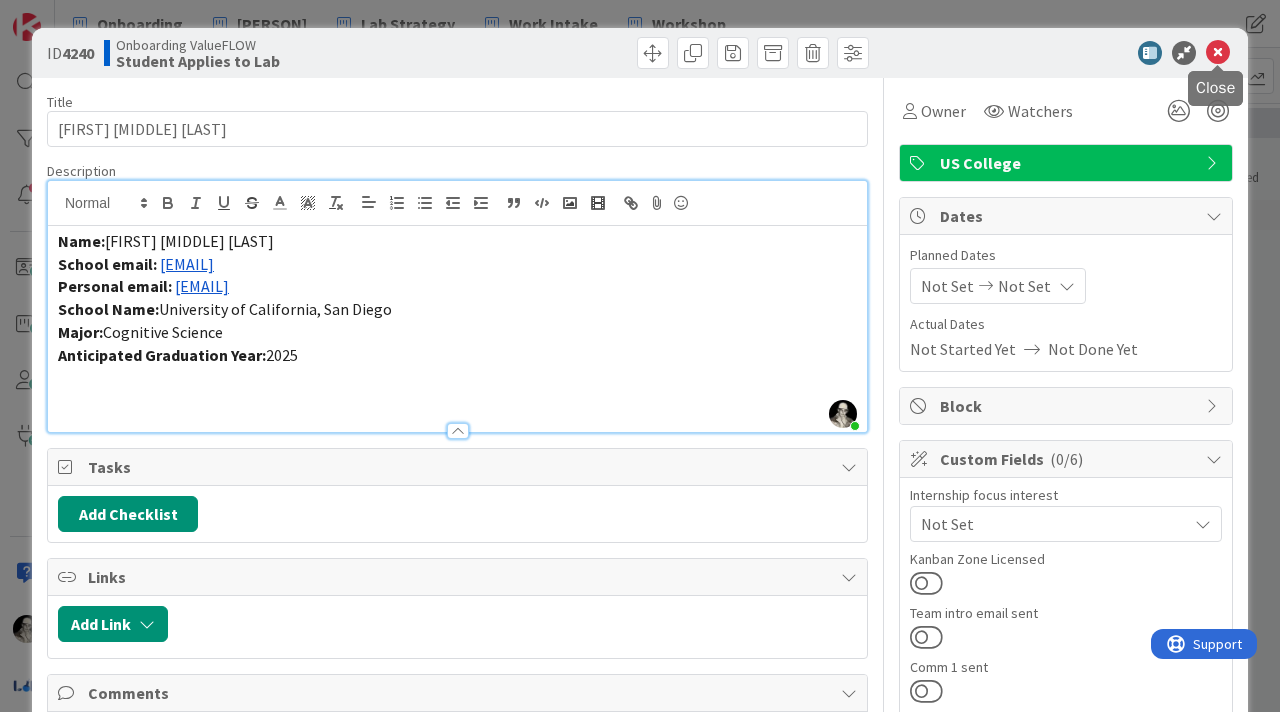click at bounding box center (1218, 53) 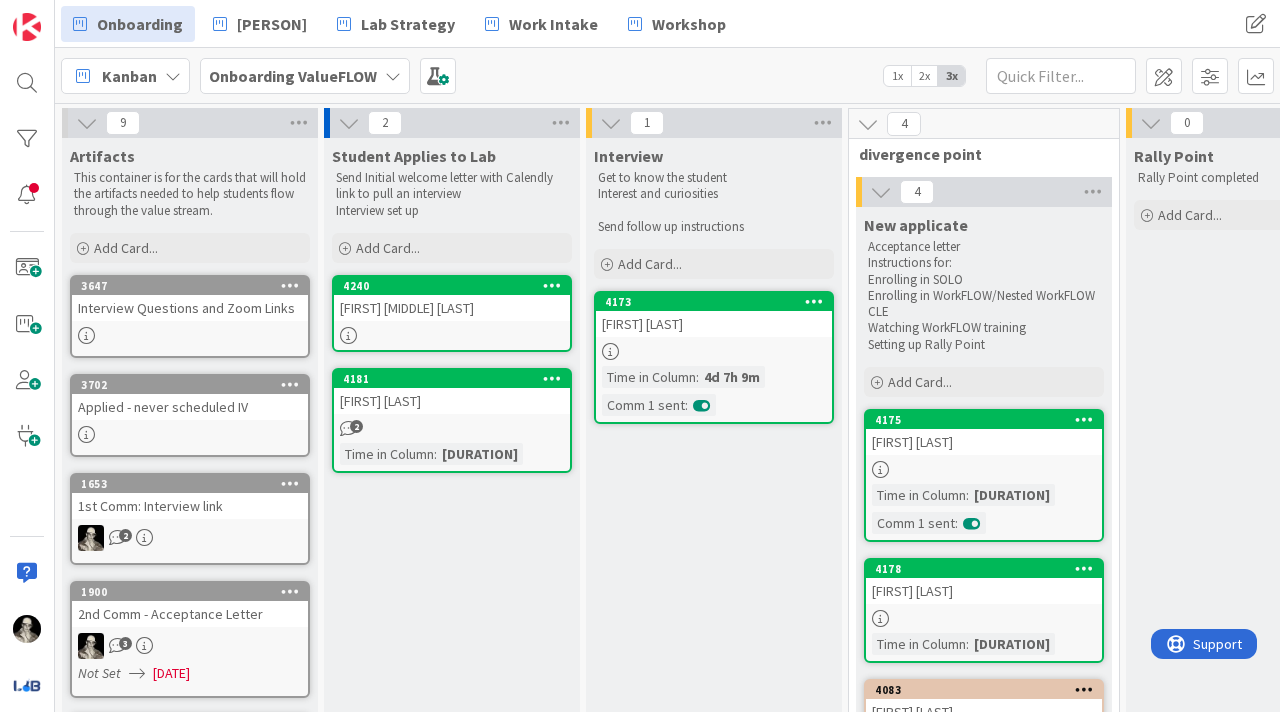 scroll, scrollTop: 0, scrollLeft: 0, axis: both 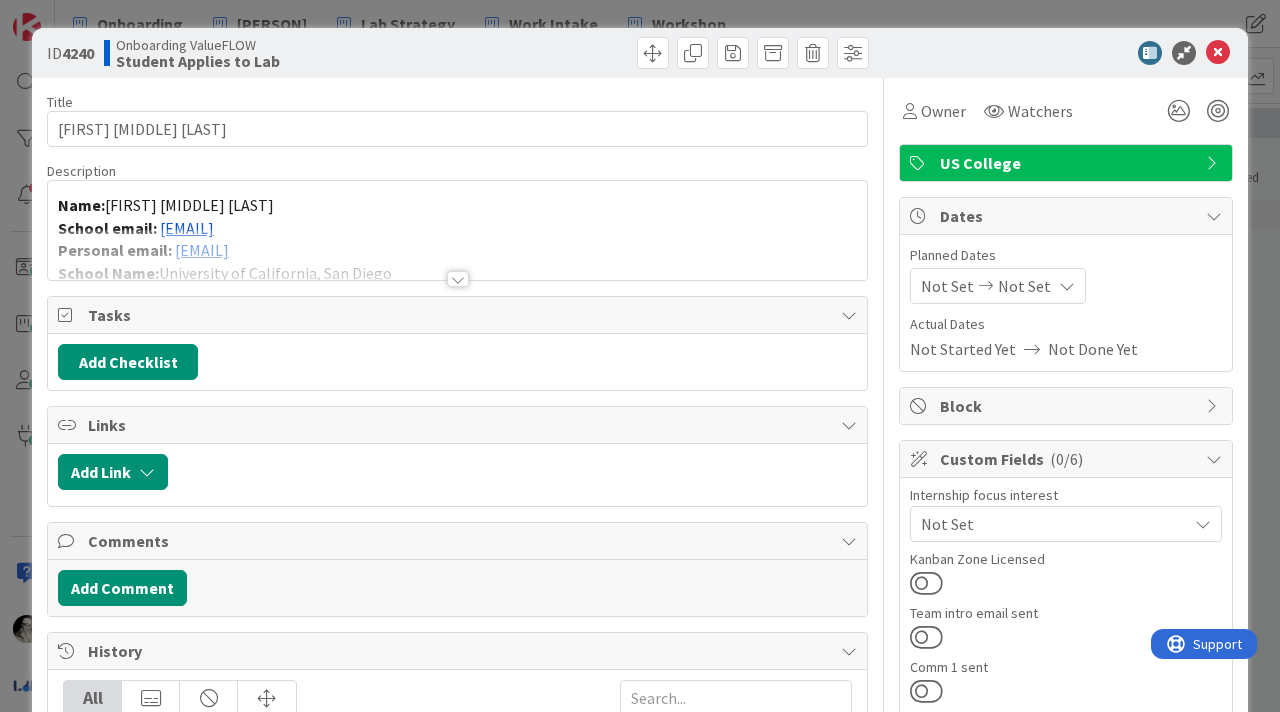 click at bounding box center [457, 254] 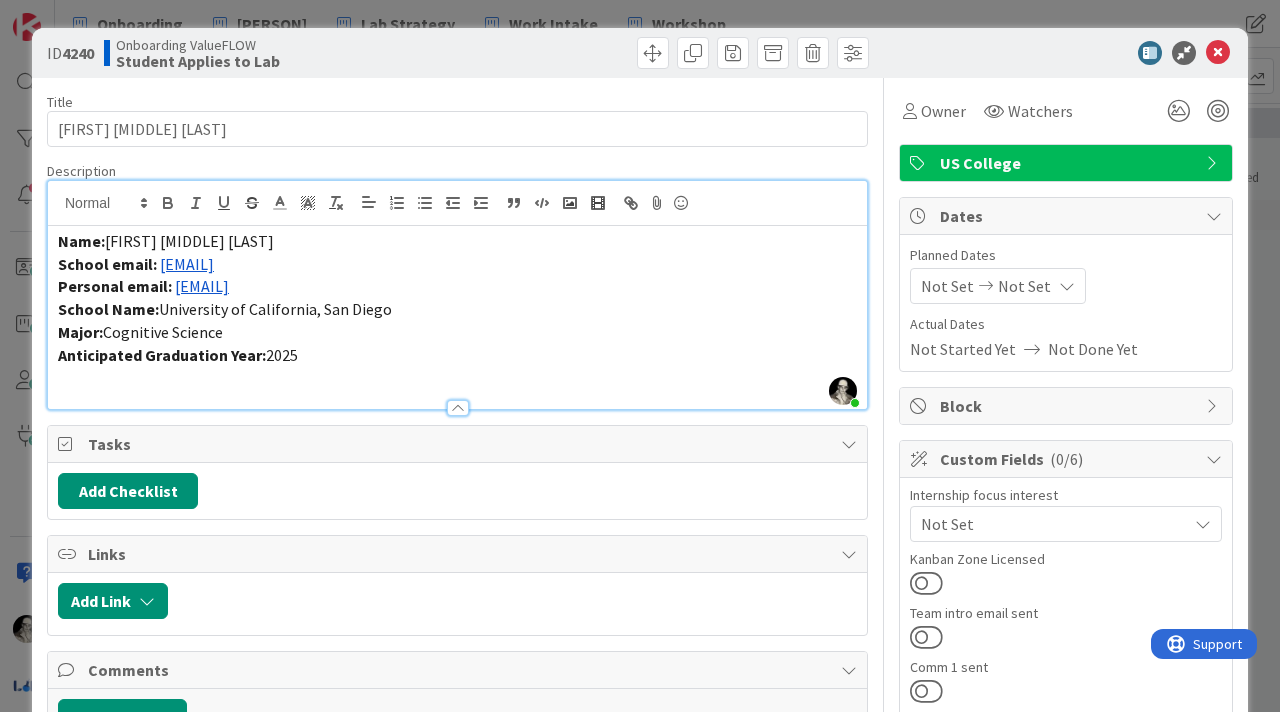 drag, startPoint x: 359, startPoint y: 266, endPoint x: 158, endPoint y: 260, distance: 201.08954 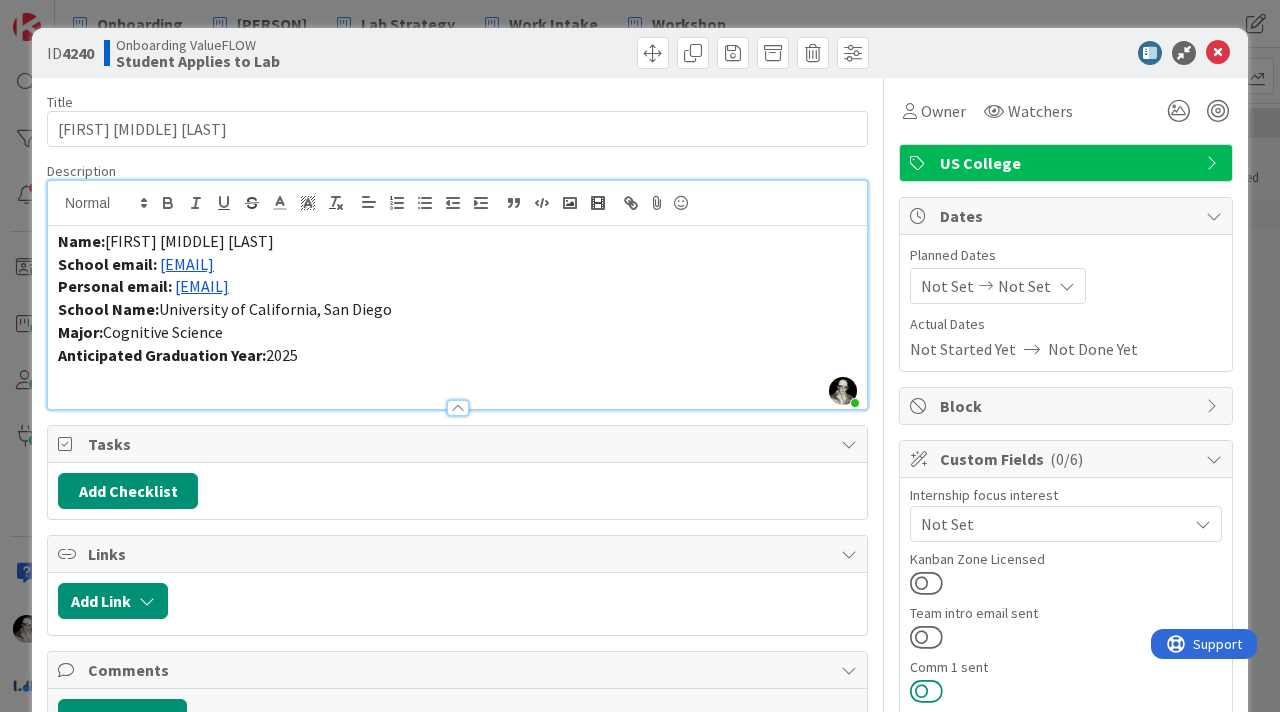 click at bounding box center (926, 691) 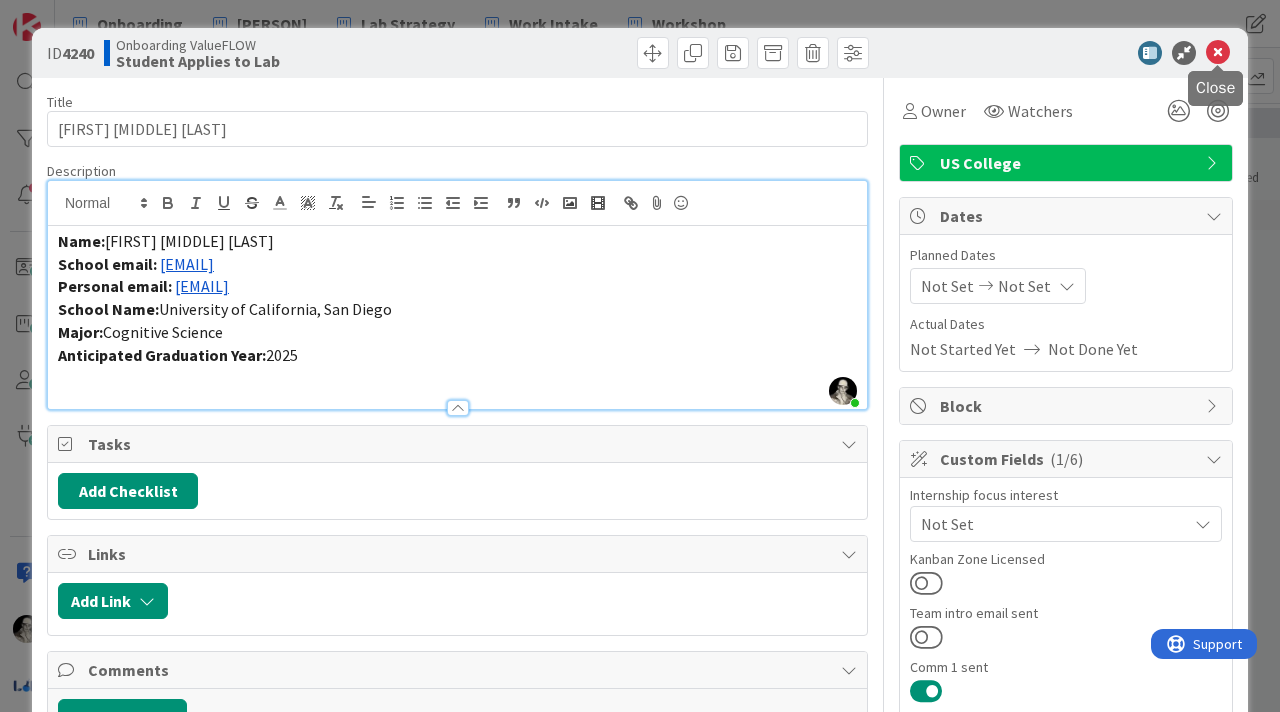click at bounding box center (1218, 53) 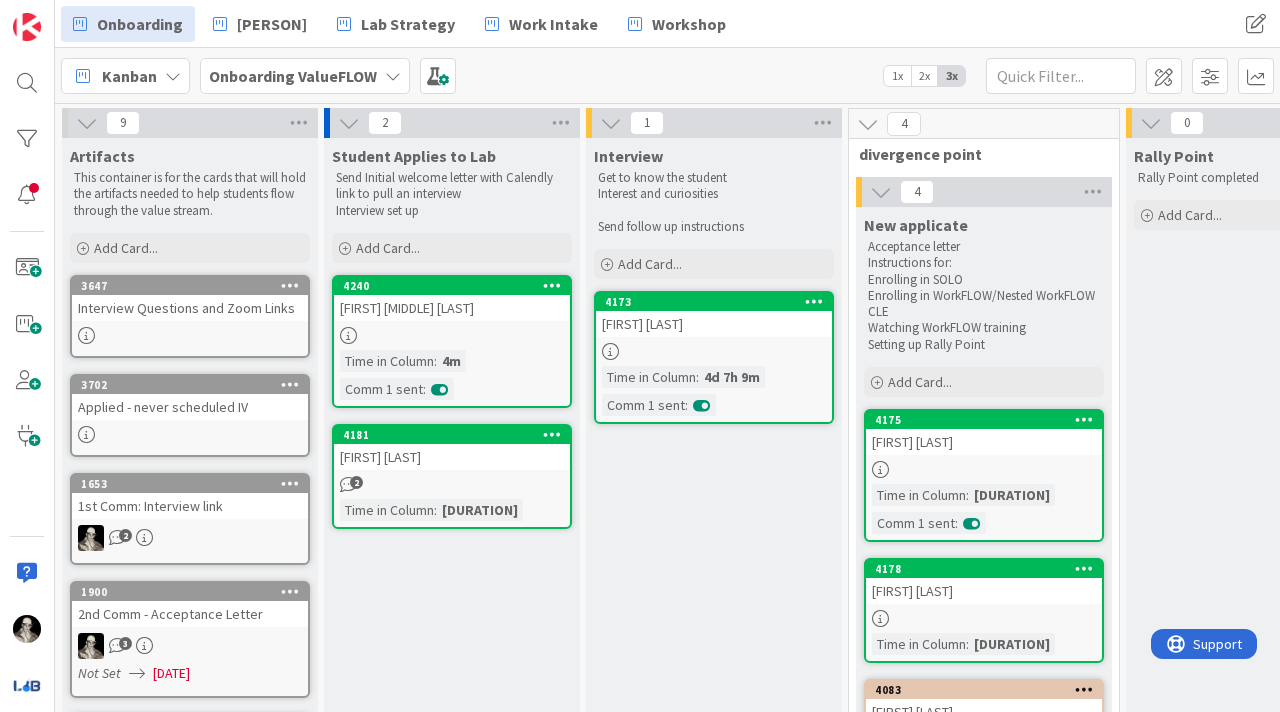 scroll, scrollTop: 0, scrollLeft: 0, axis: both 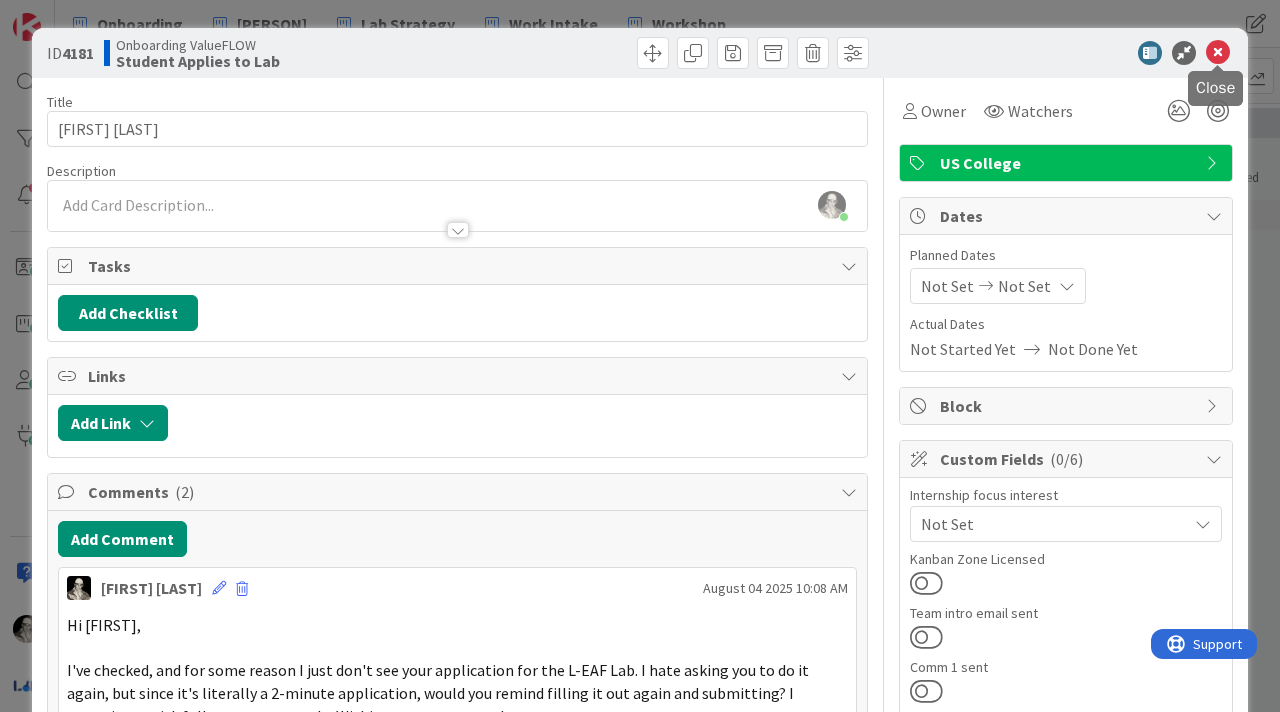 click at bounding box center [1218, 53] 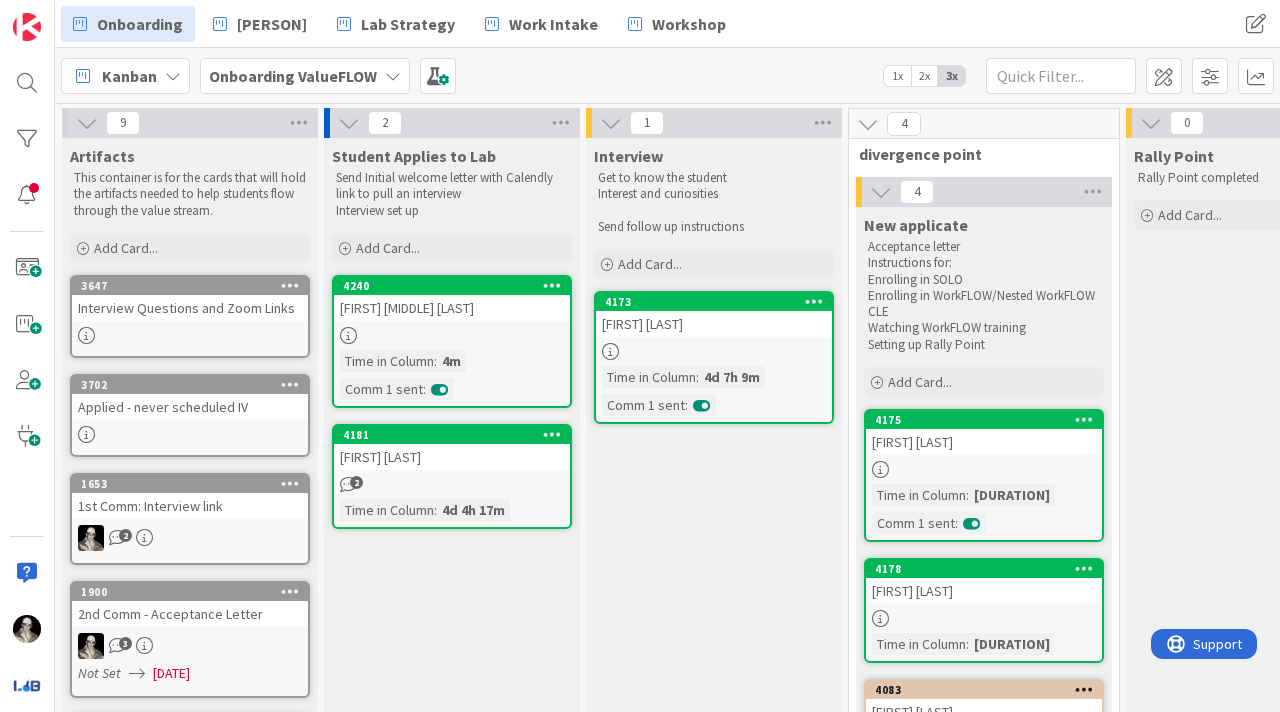 scroll, scrollTop: 0, scrollLeft: 0, axis: both 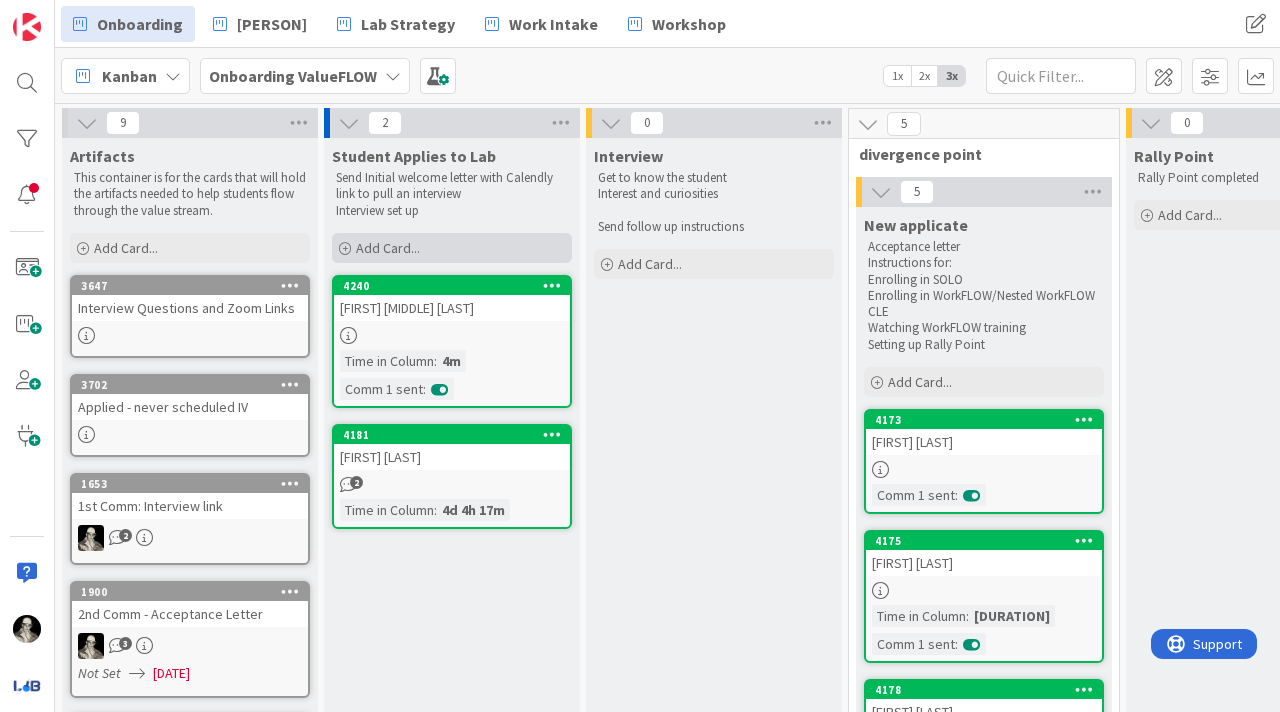 click on "Add Card..." at bounding box center (388, 248) 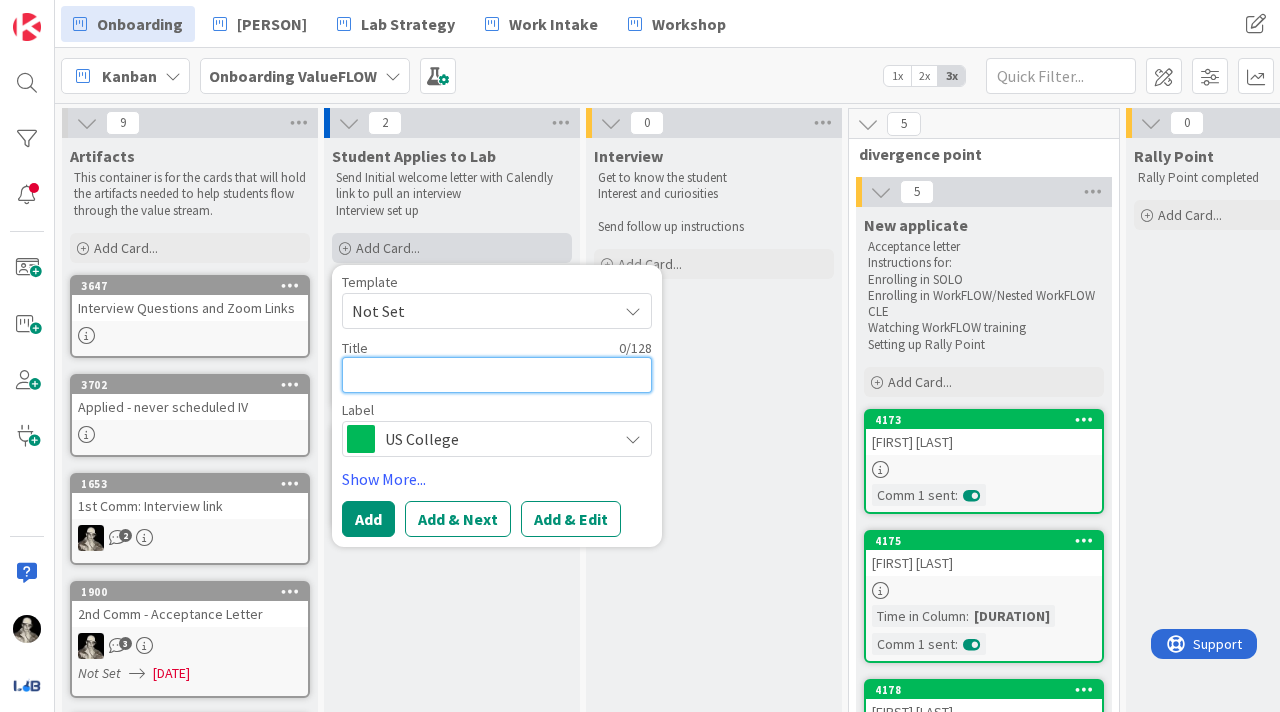 type on "x" 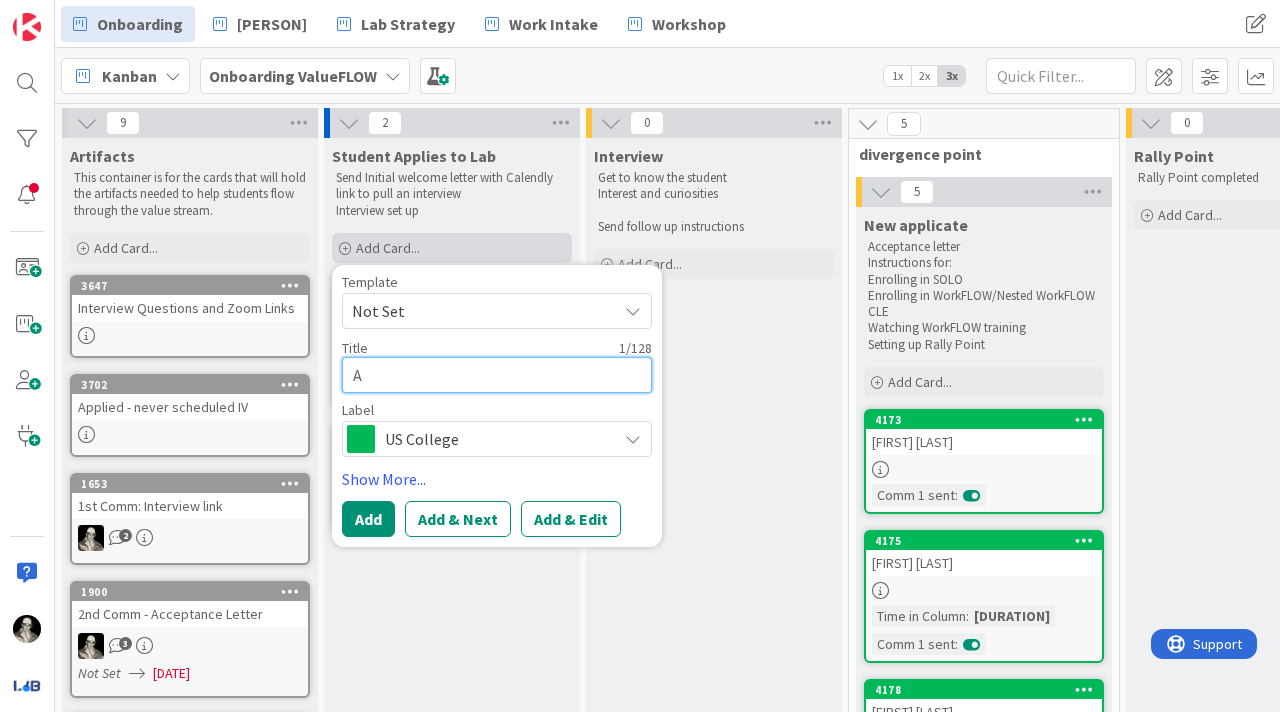 type on "x" 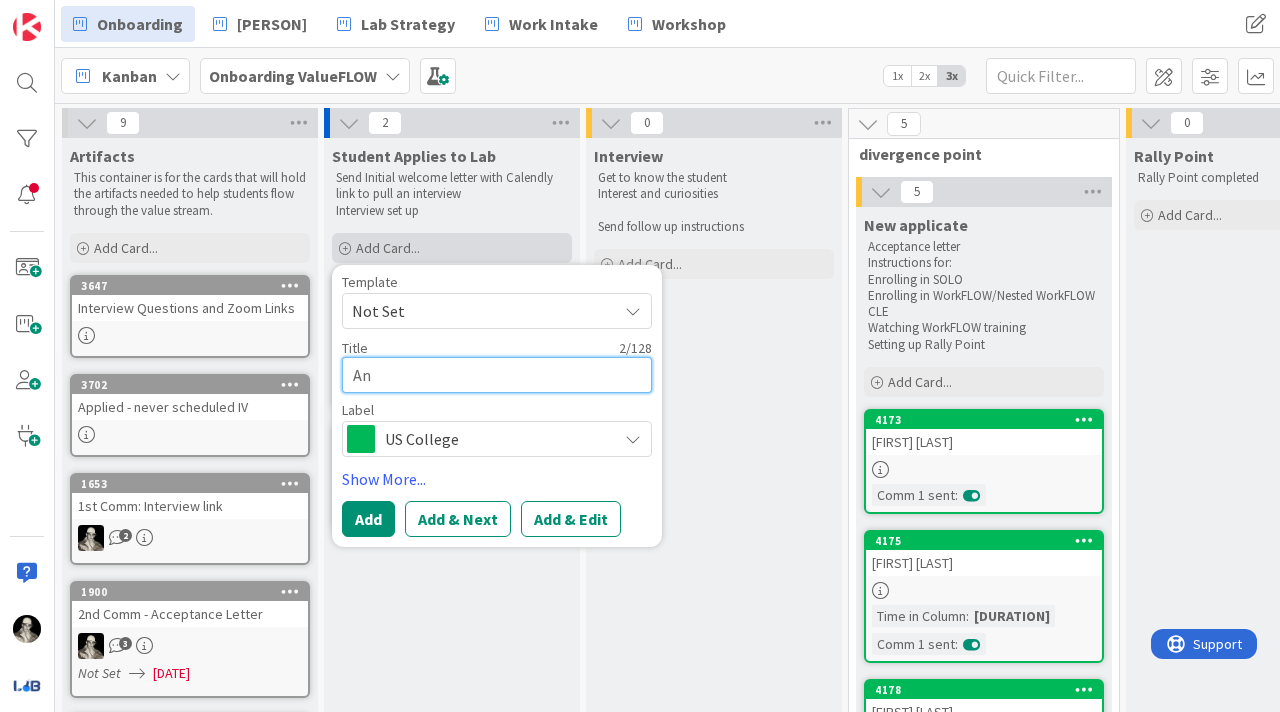 type on "x" 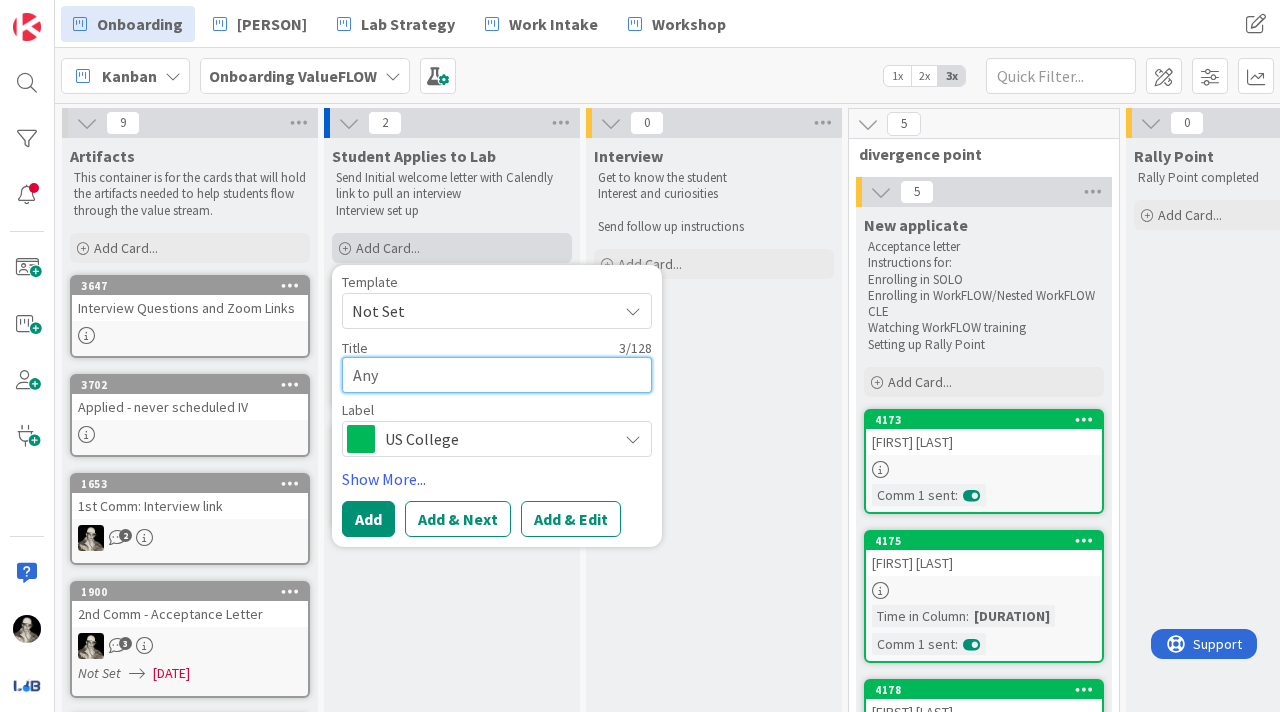 type on "x" 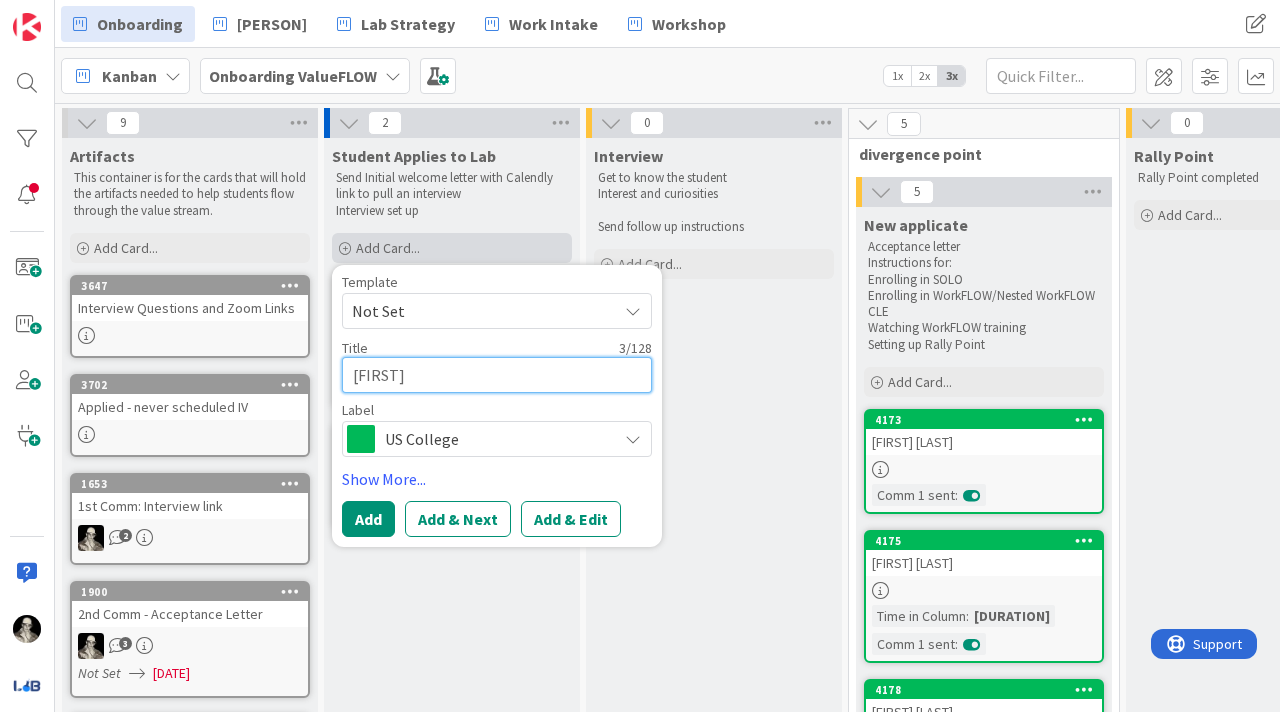 type on "[FIRST]" 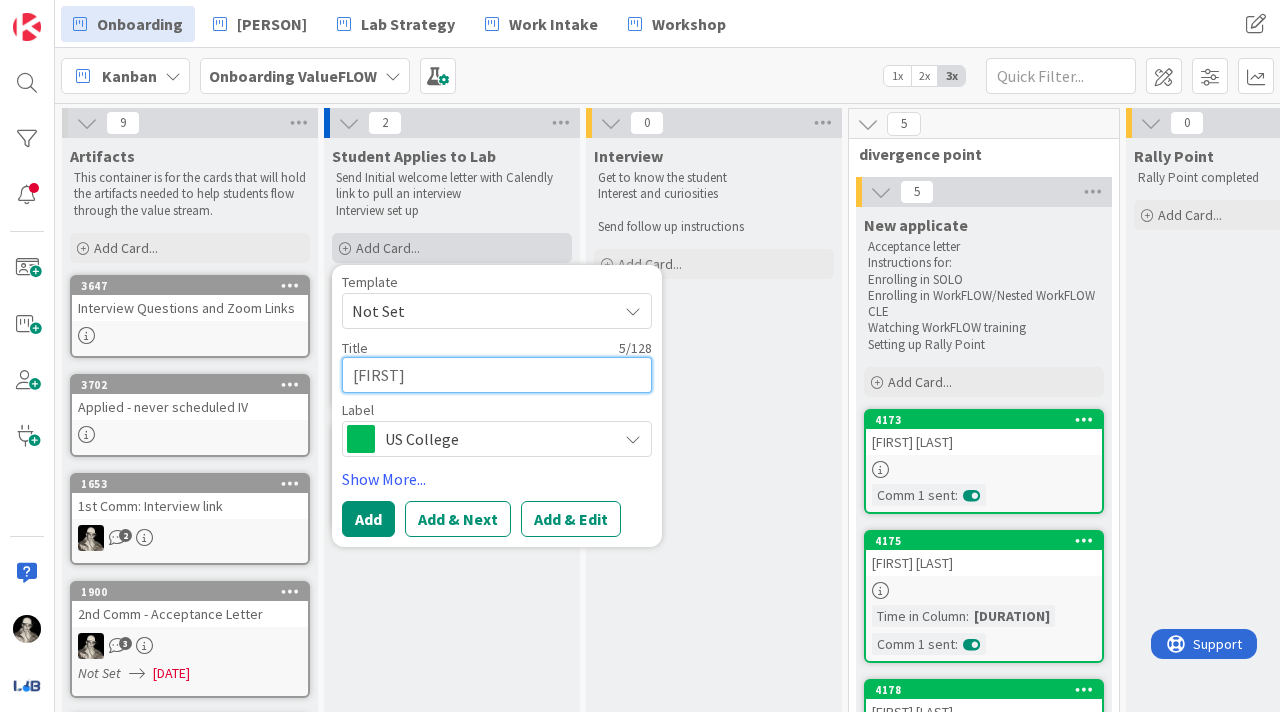 type on "[FIRST] [LAST]" 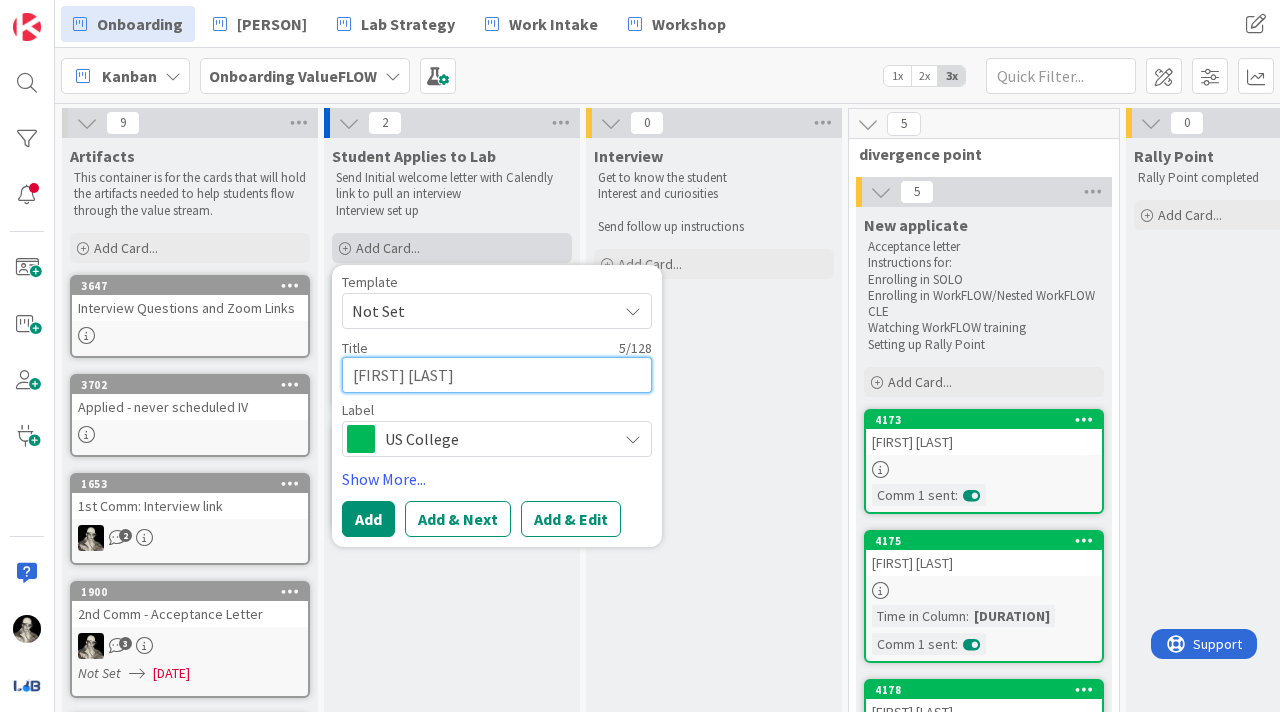 type on "x" 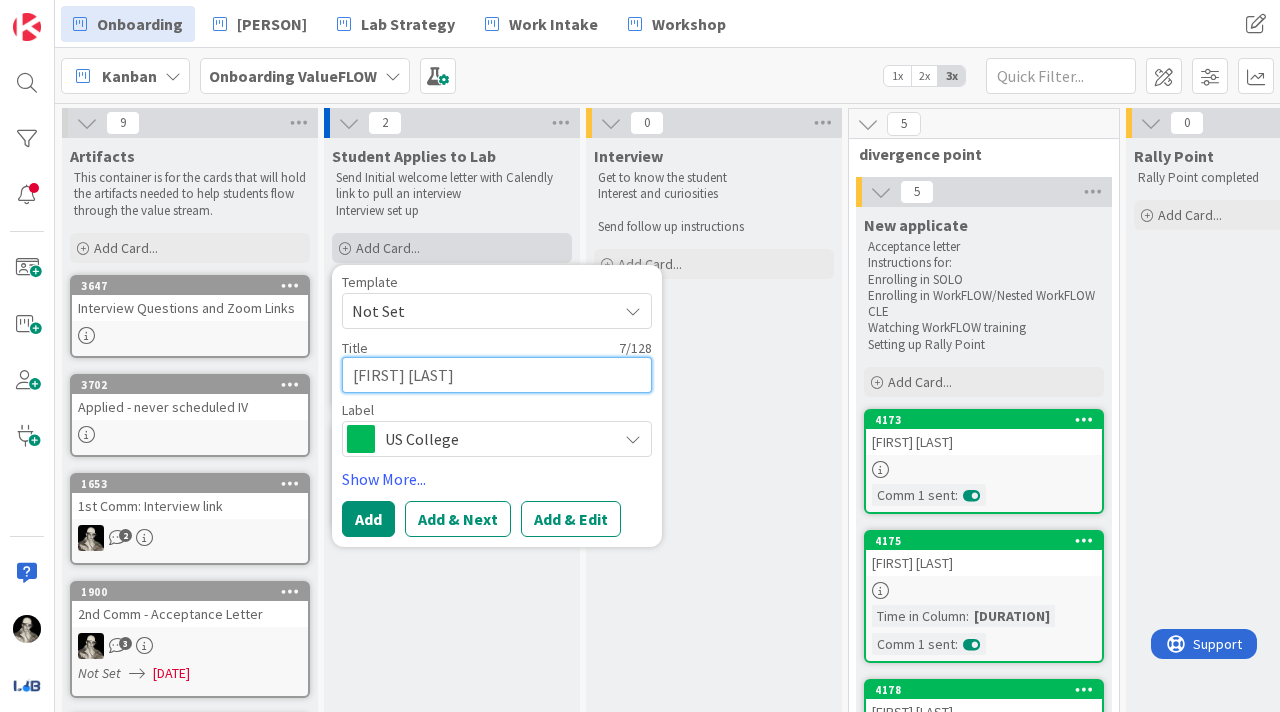 type on "x" 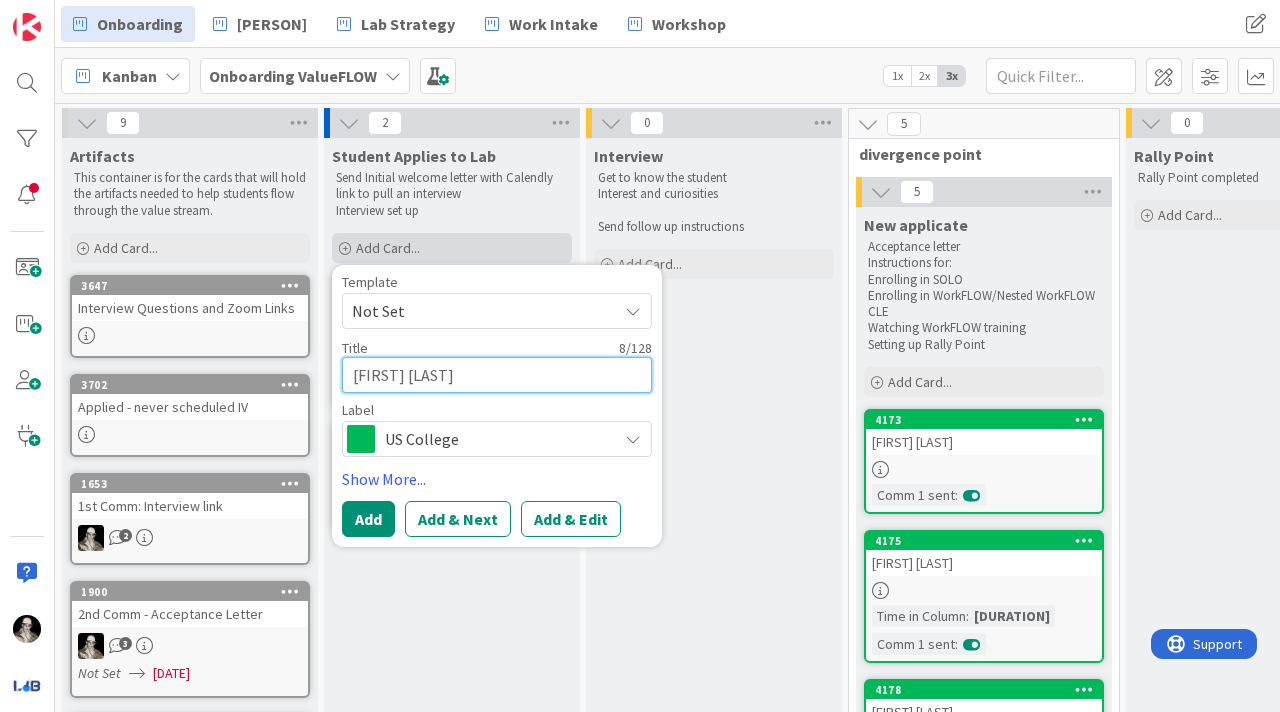 type on "x" 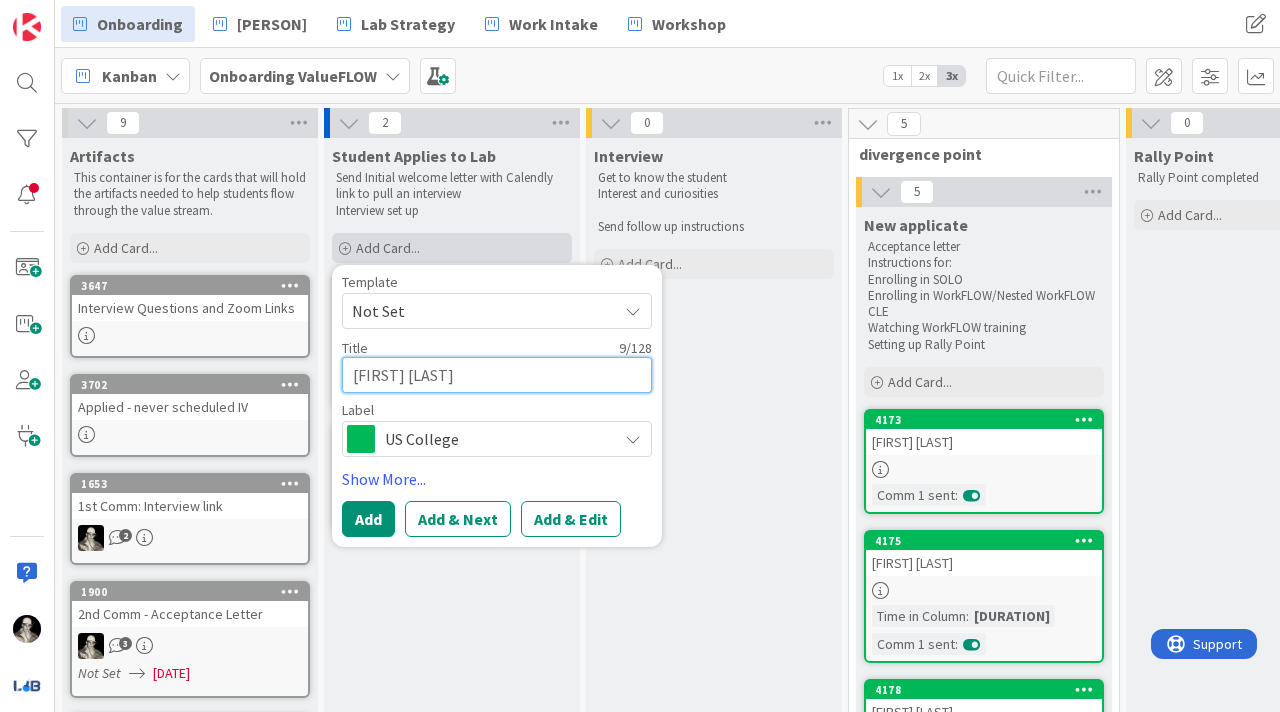 type on "x" 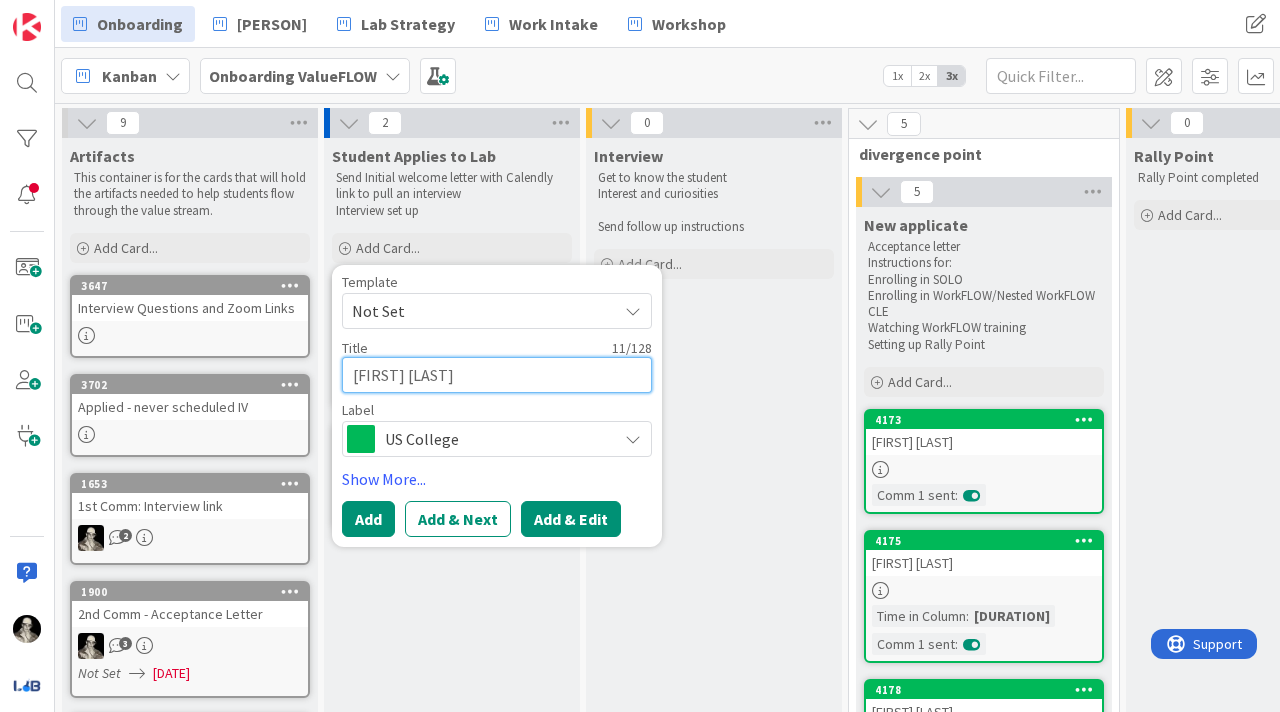 type on "[FIRST] [LAST]" 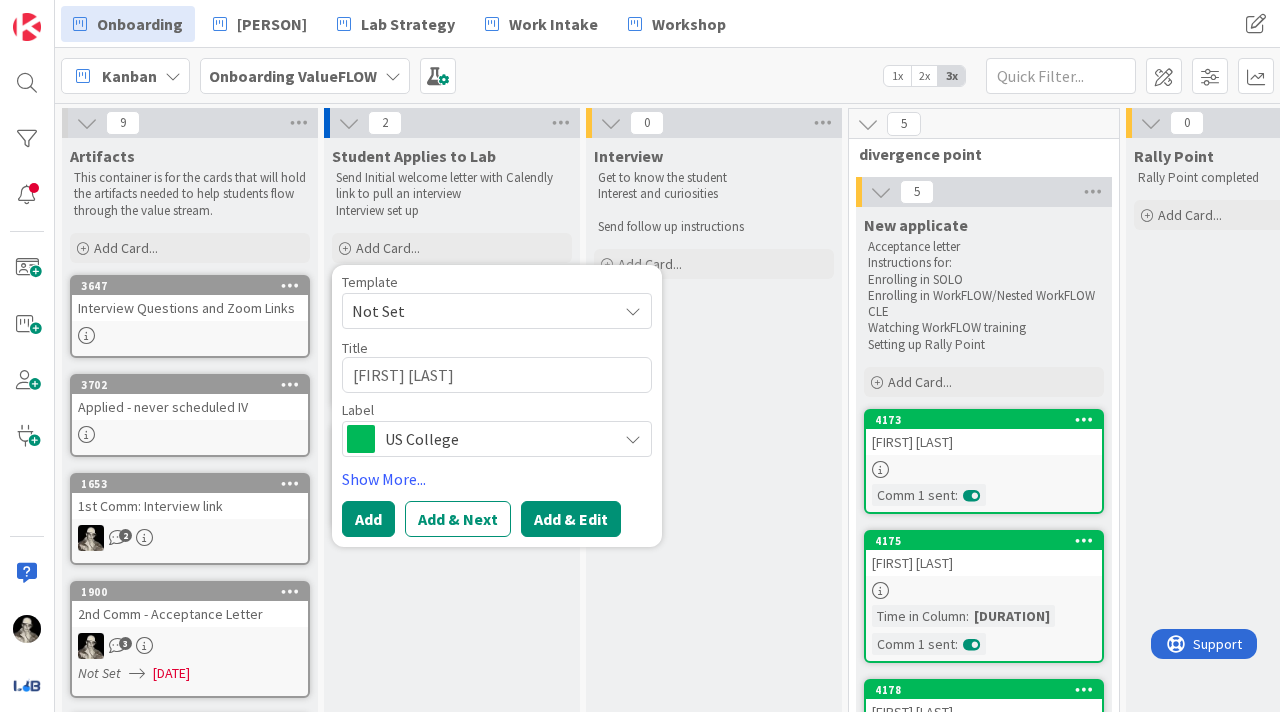 click on "Add & Edit" at bounding box center (571, 519) 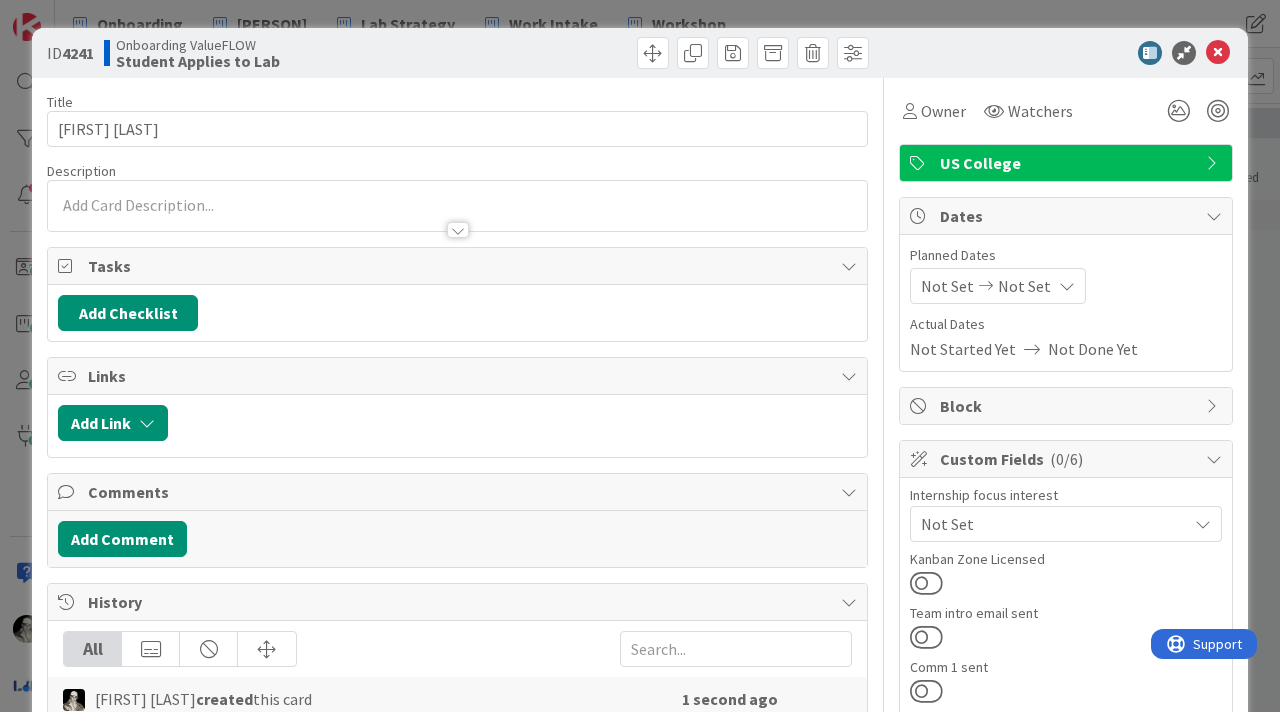 scroll, scrollTop: 0, scrollLeft: 0, axis: both 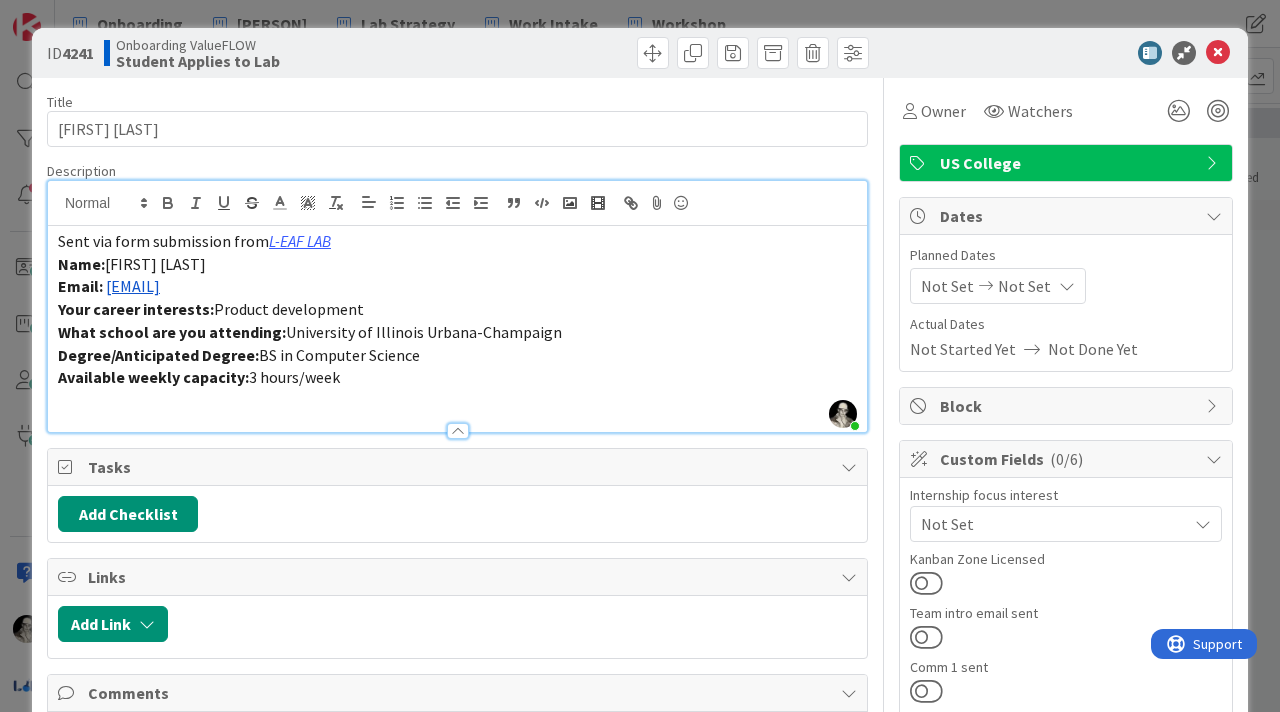 click on "Email:   [EMAIL]" at bounding box center [457, 286] 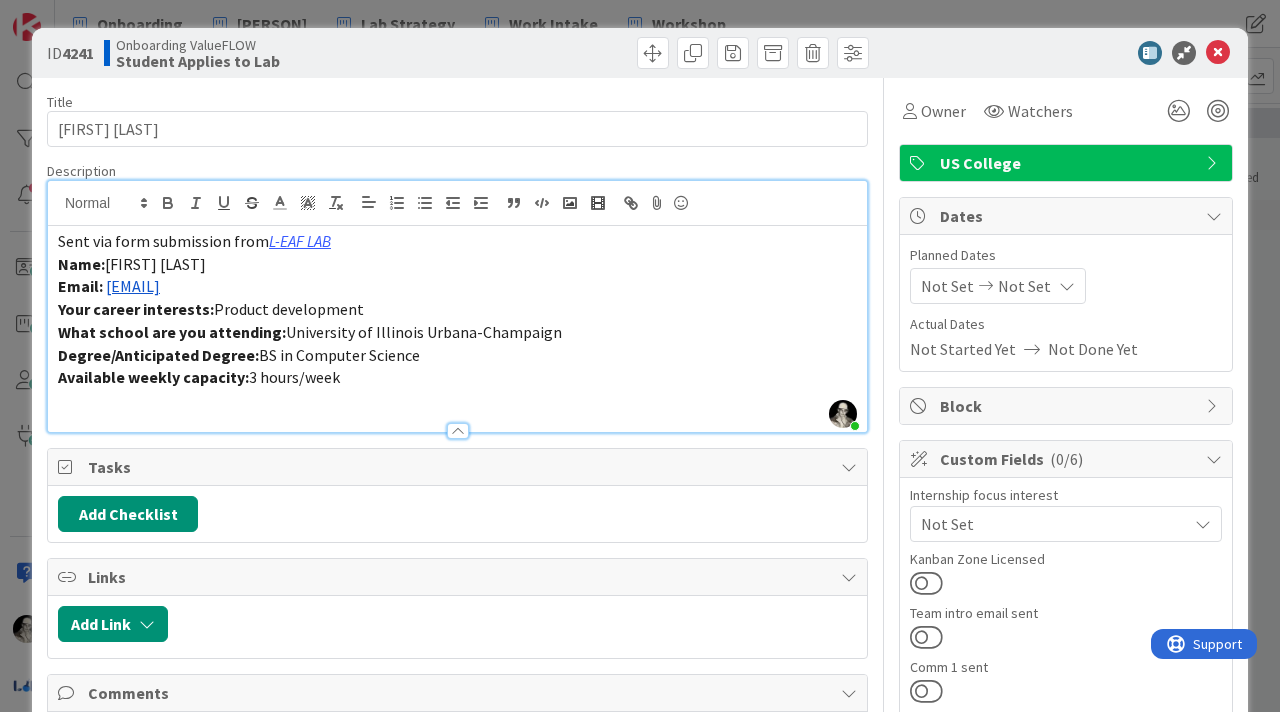 drag, startPoint x: 289, startPoint y: 296, endPoint x: 107, endPoint y: 289, distance: 182.13457 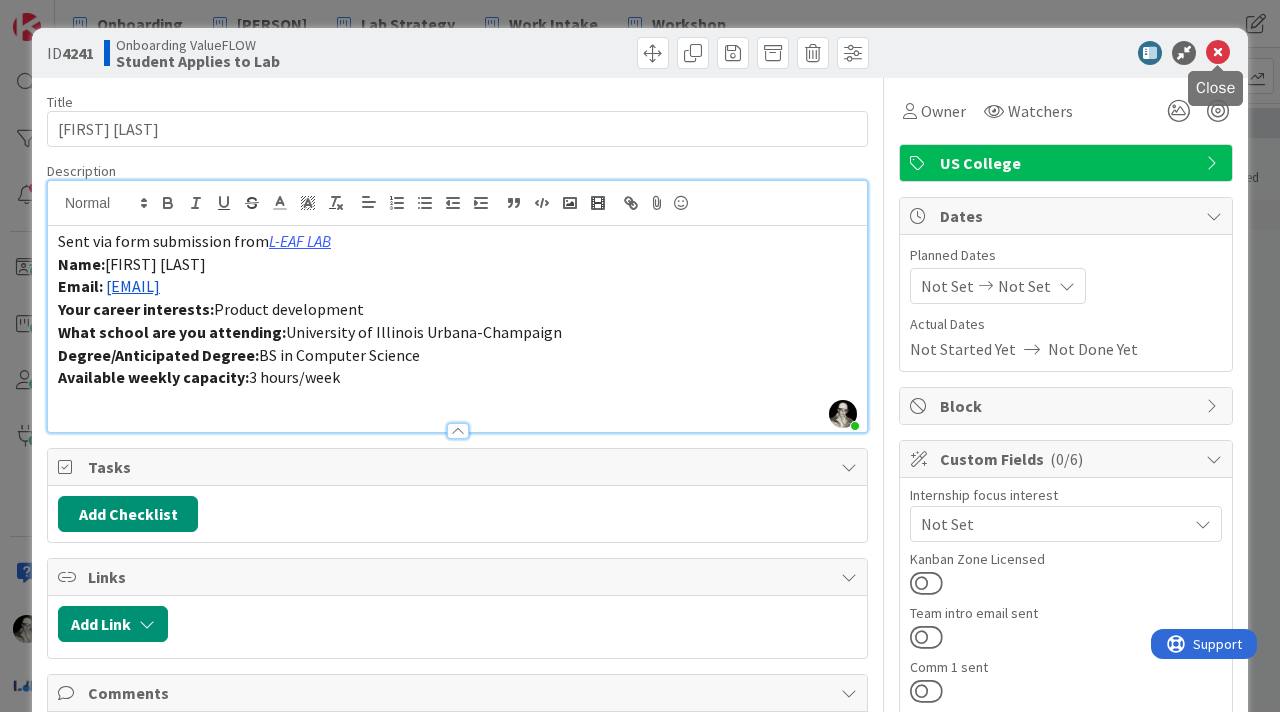 click at bounding box center (1218, 53) 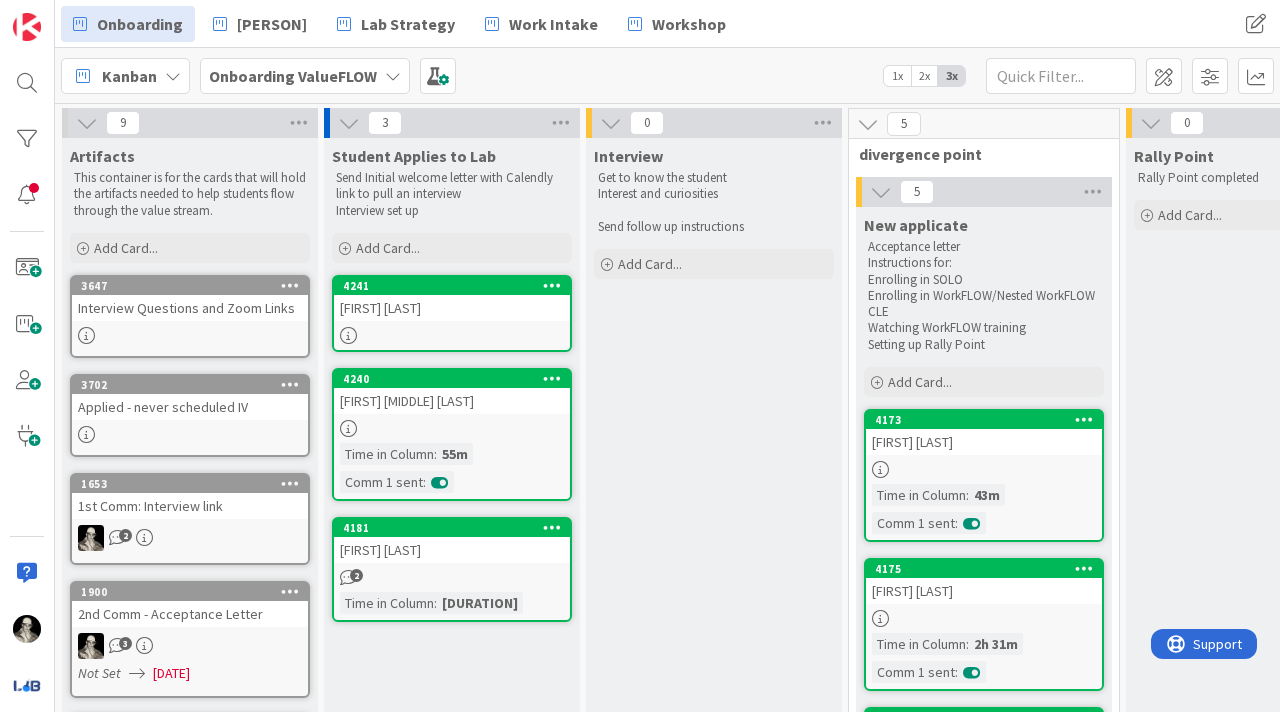 scroll, scrollTop: 0, scrollLeft: 0, axis: both 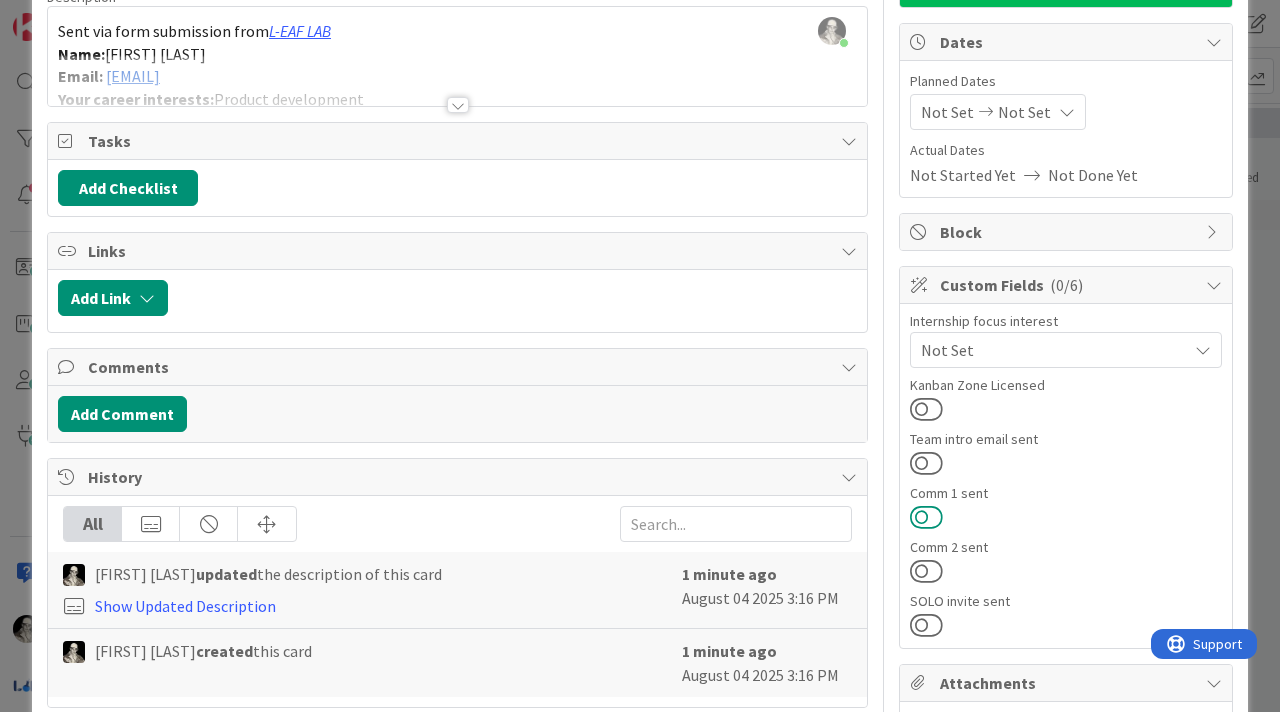click at bounding box center [926, 517] 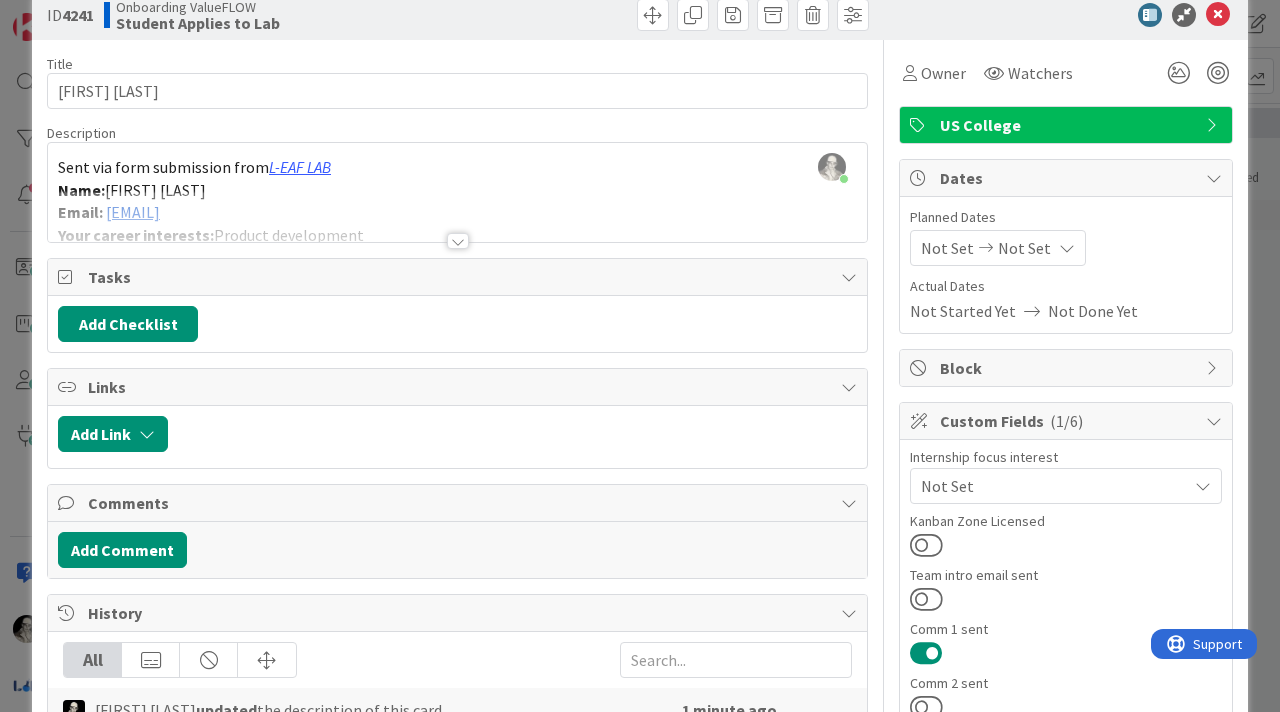 scroll, scrollTop: 0, scrollLeft: 0, axis: both 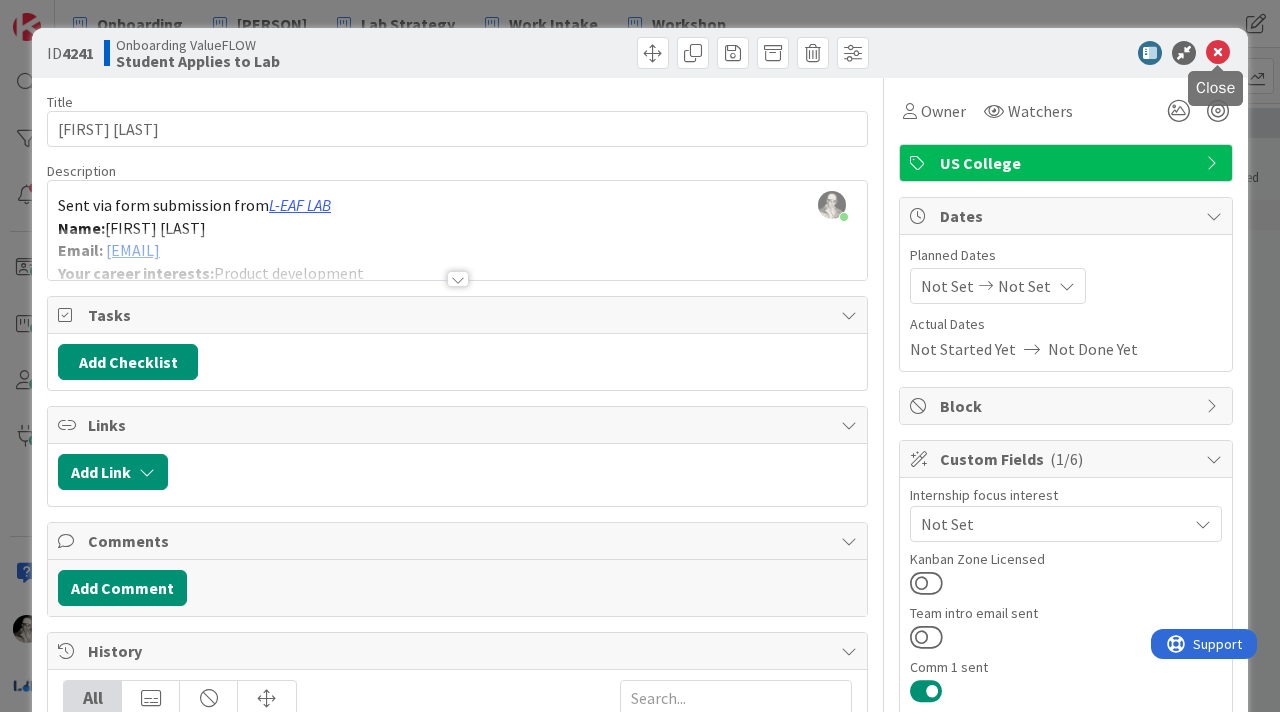 click at bounding box center [1218, 53] 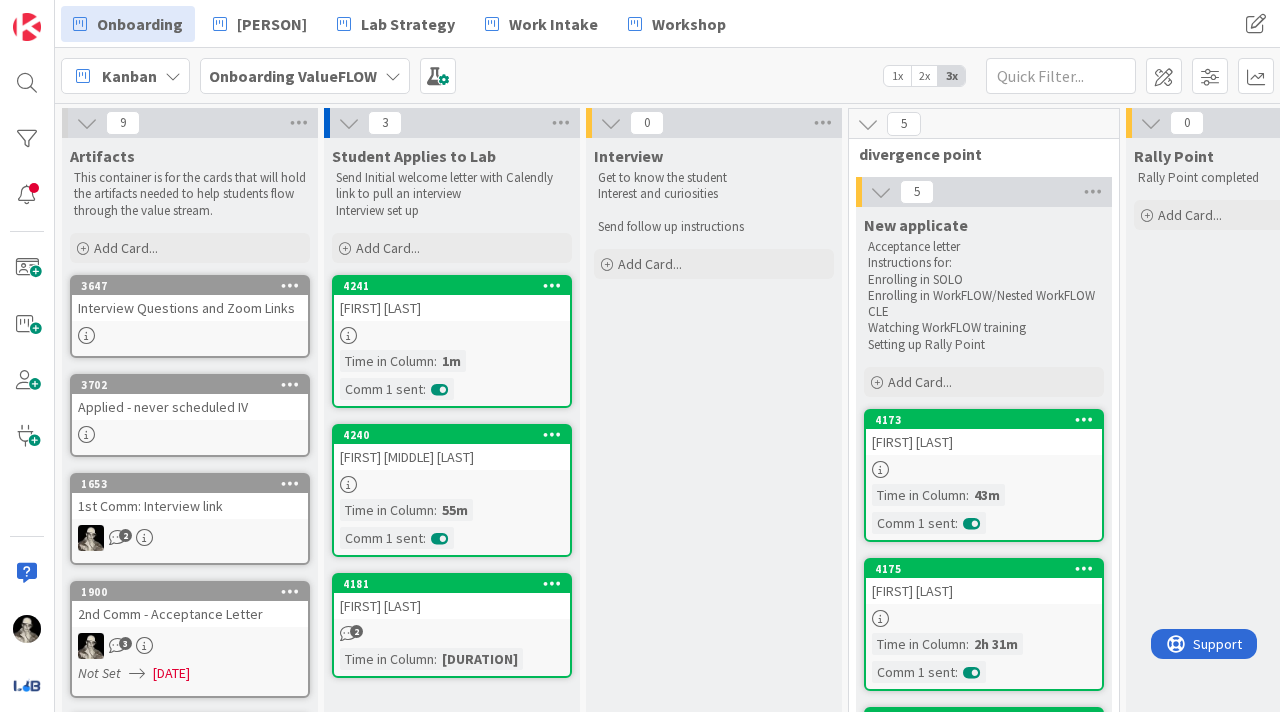 scroll, scrollTop: 0, scrollLeft: 0, axis: both 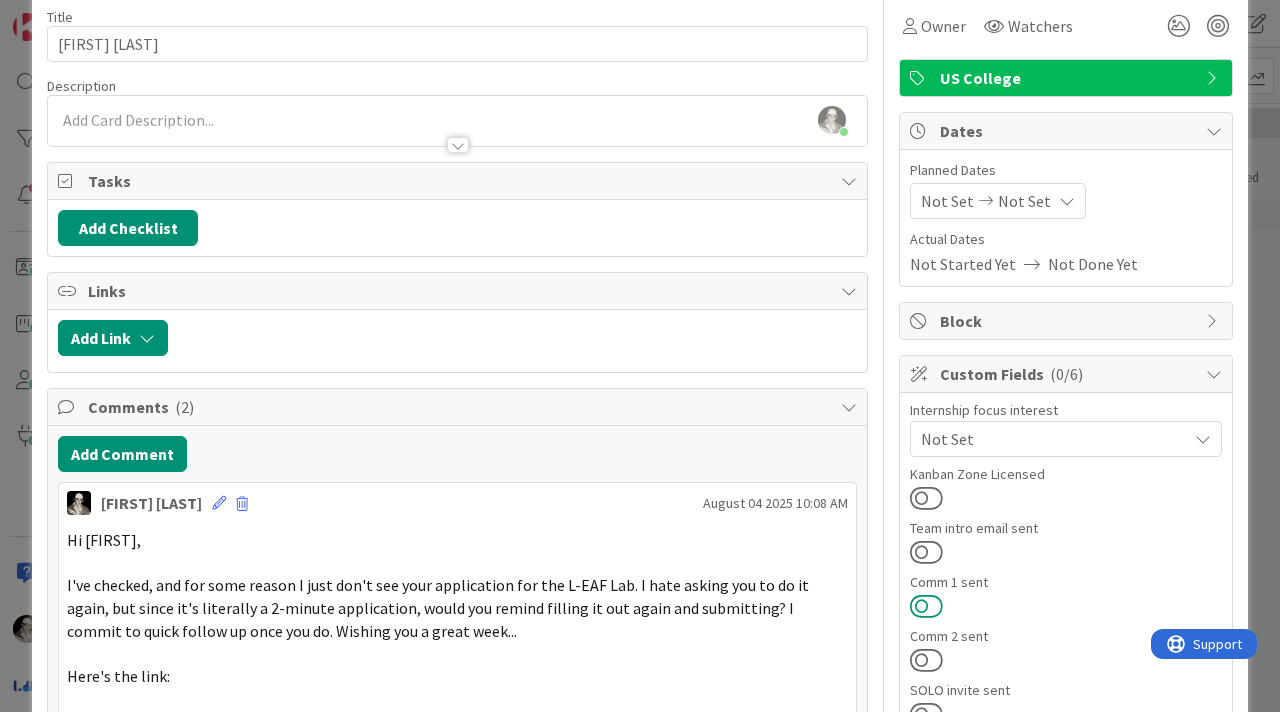 click at bounding box center [926, 606] 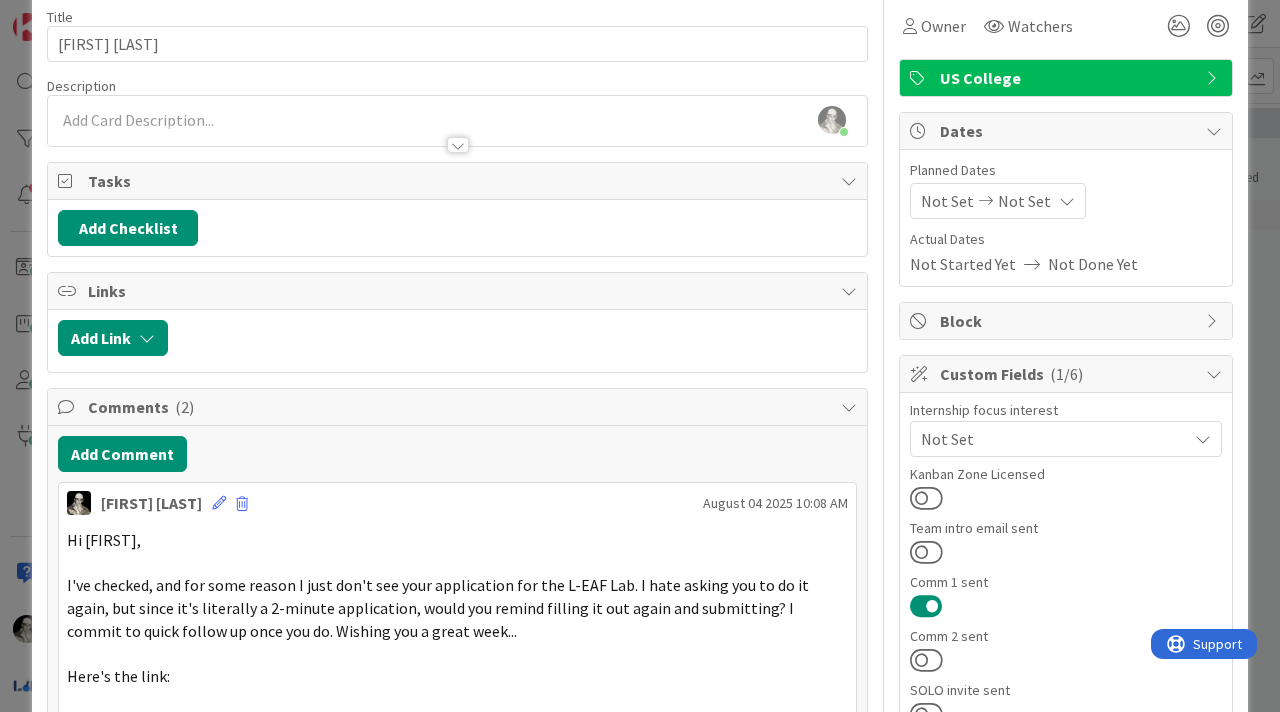 scroll, scrollTop: 0, scrollLeft: 0, axis: both 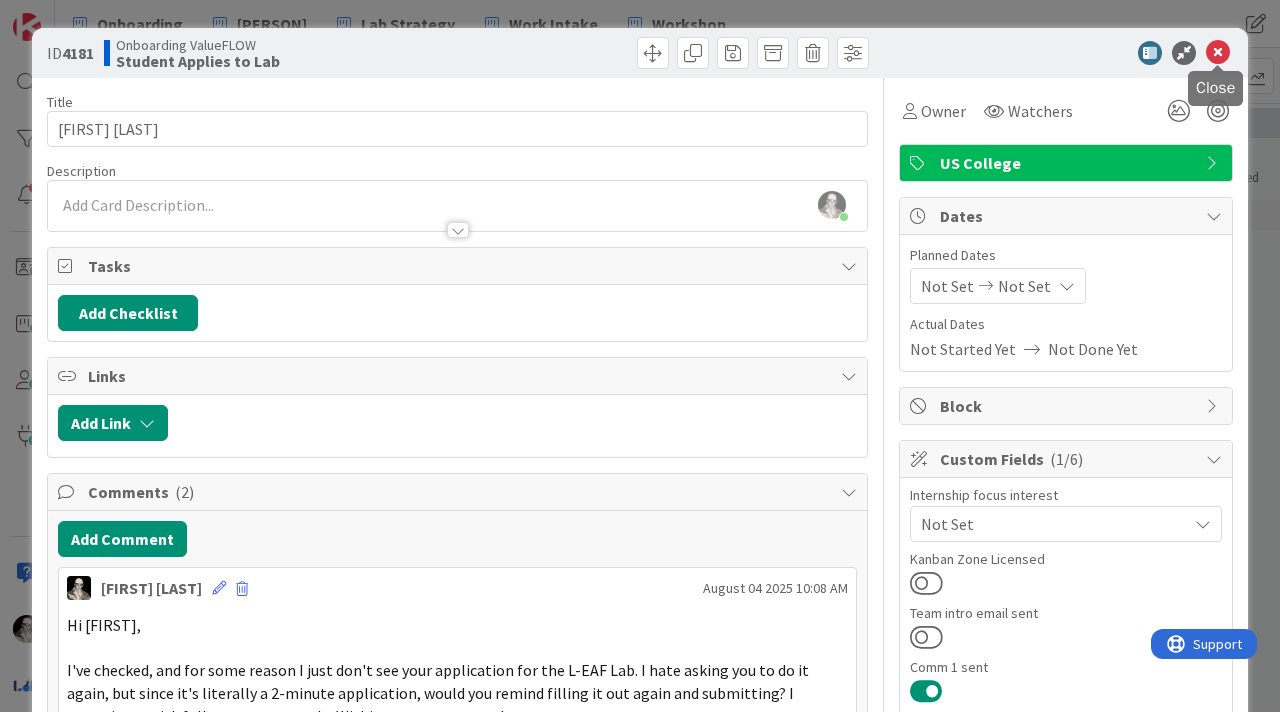 click at bounding box center (1218, 53) 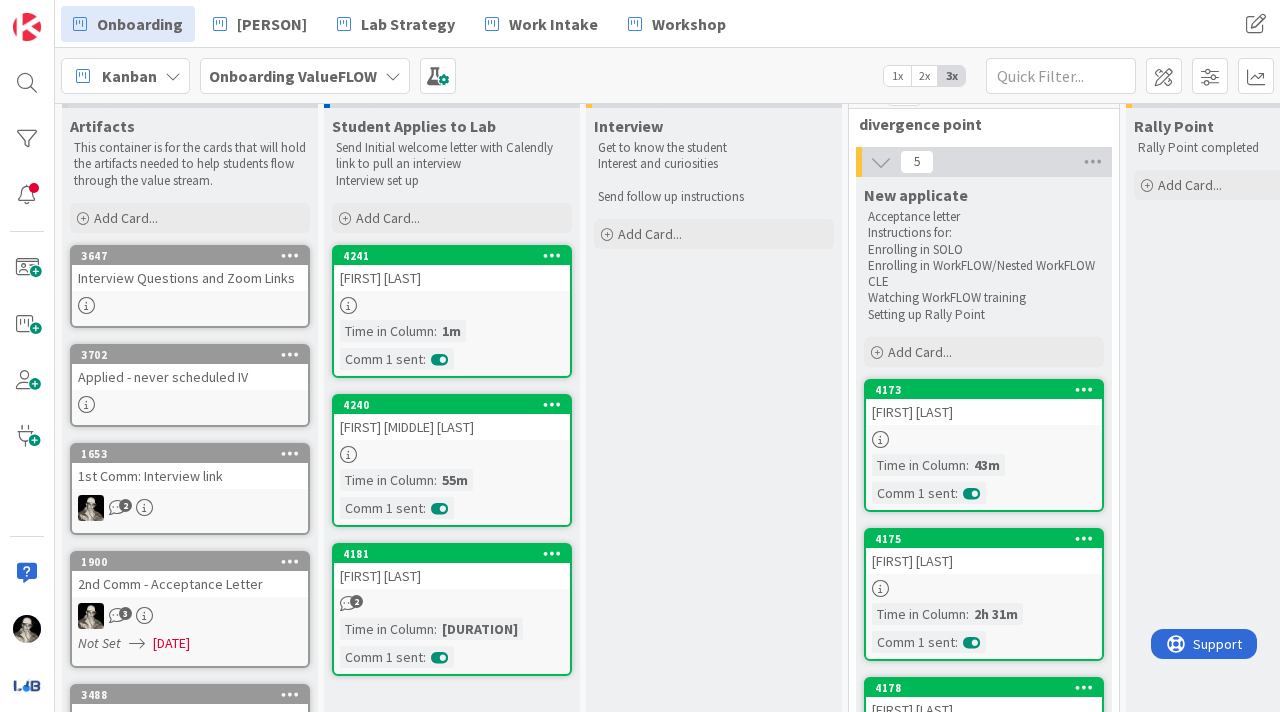scroll, scrollTop: 61, scrollLeft: 0, axis: vertical 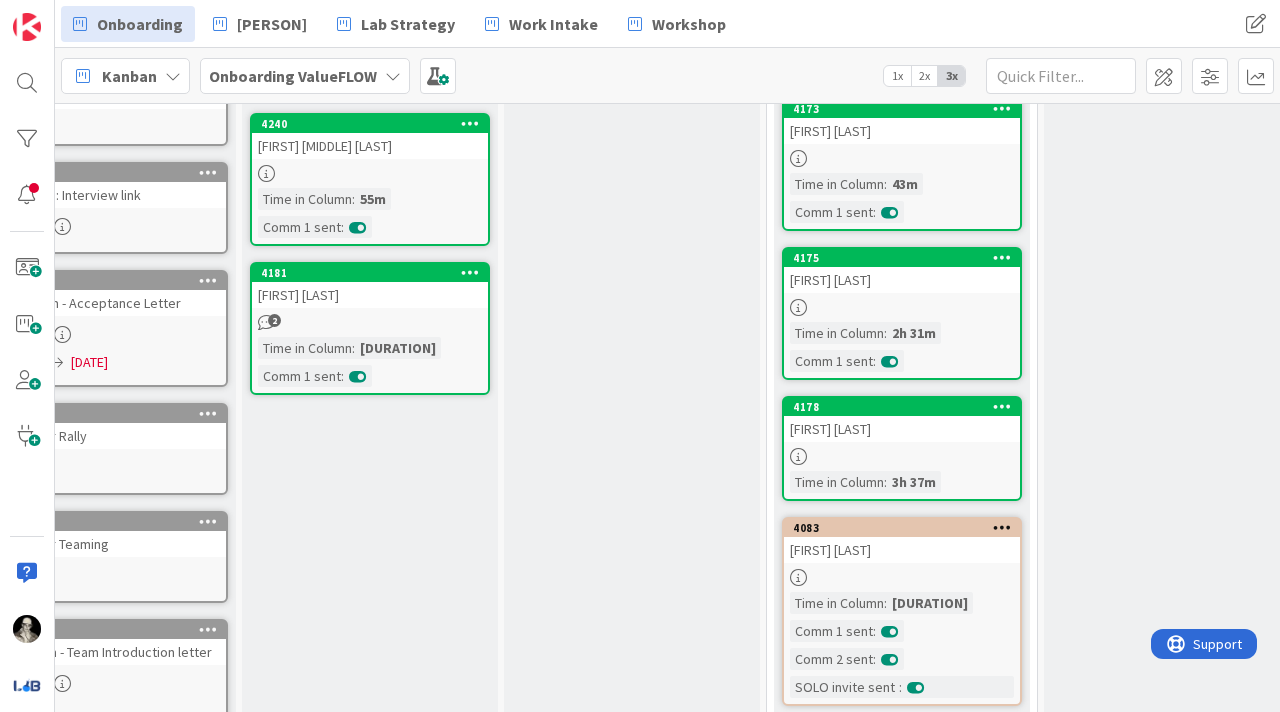 click on "[FIRST] [LAST]" at bounding box center [902, 429] 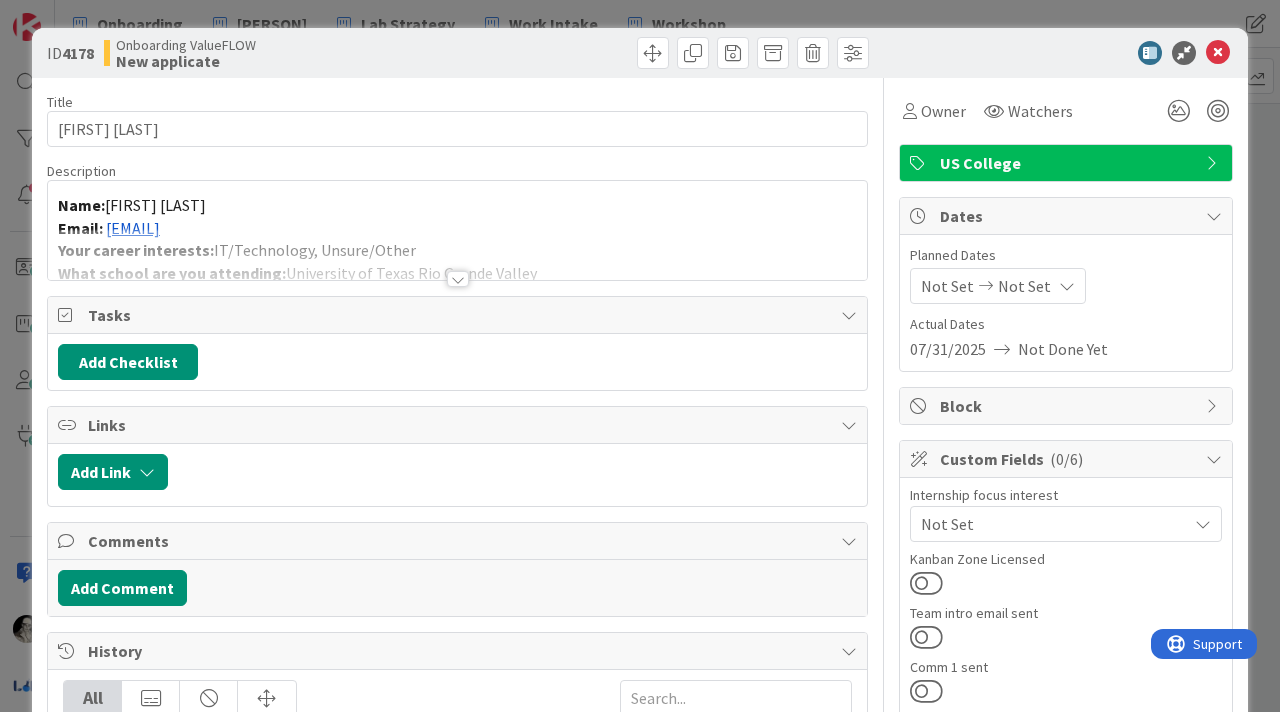 scroll, scrollTop: 0, scrollLeft: 0, axis: both 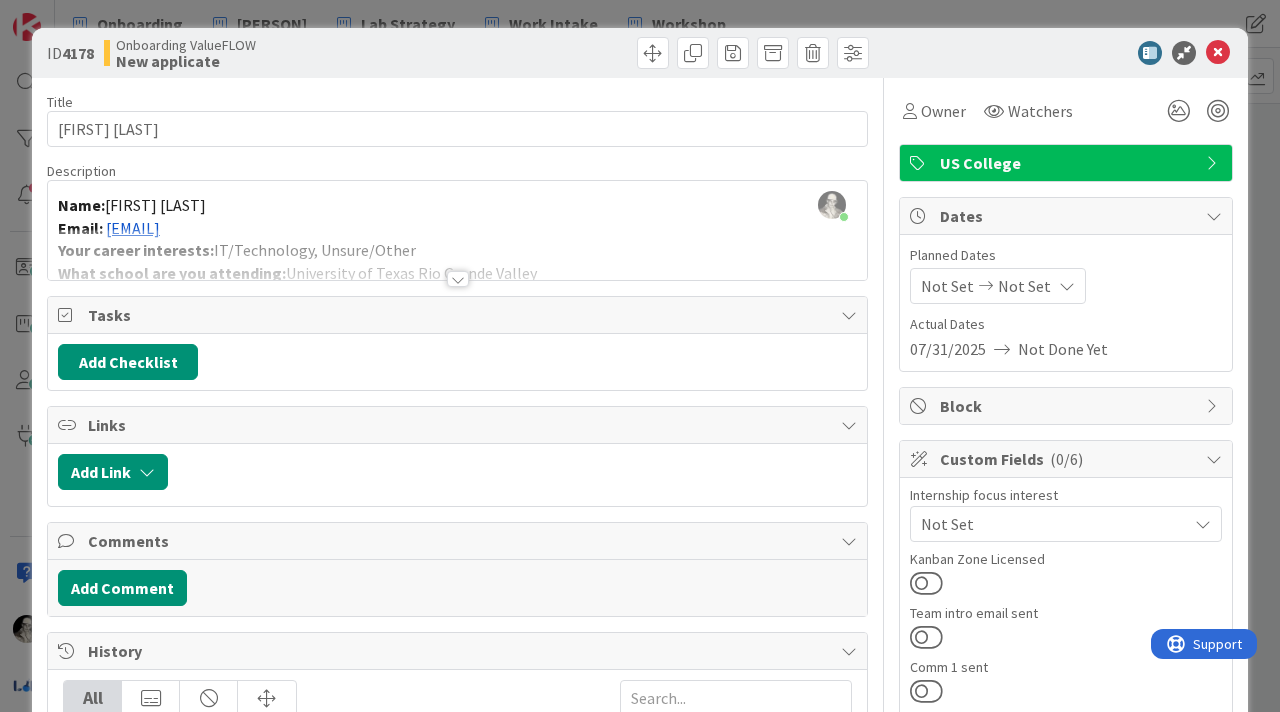 click on "[FIRST] [LAST] just joined Name:  [FIRST] [LAST] Email:   [EMAIL] Your career interests:  IT/Technology, Unsure/Other What school are you attending:  [UNIVERSITY] Degree/Anticipated Degree:  Bachelor of Science in Computer Science" at bounding box center (457, 230) 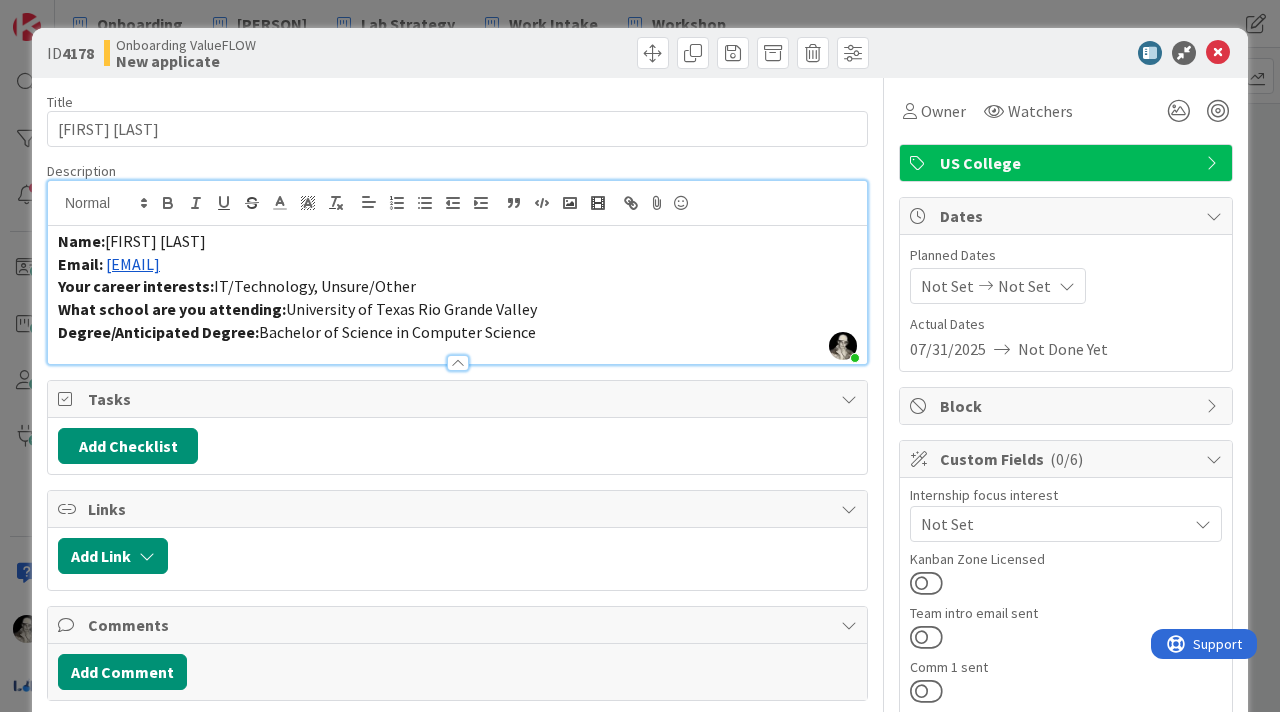 drag, startPoint x: 343, startPoint y: 267, endPoint x: 107, endPoint y: 266, distance: 236.00212 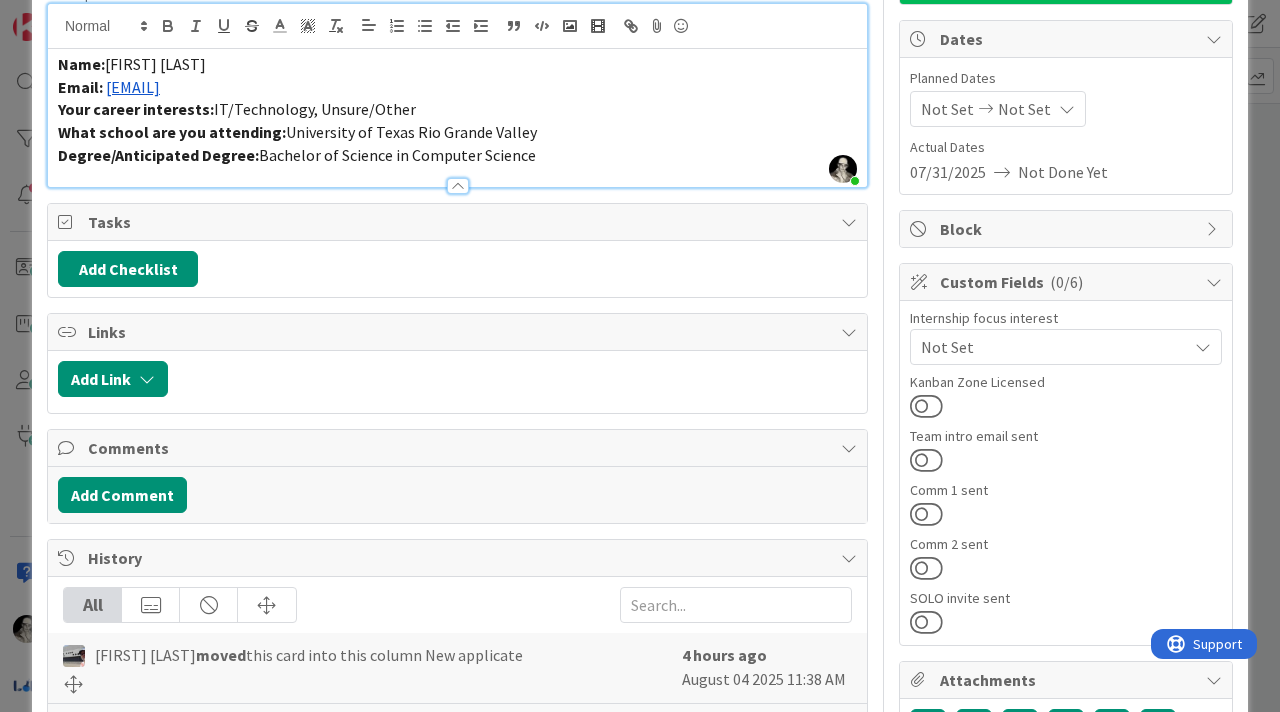 scroll, scrollTop: 179, scrollLeft: 0, axis: vertical 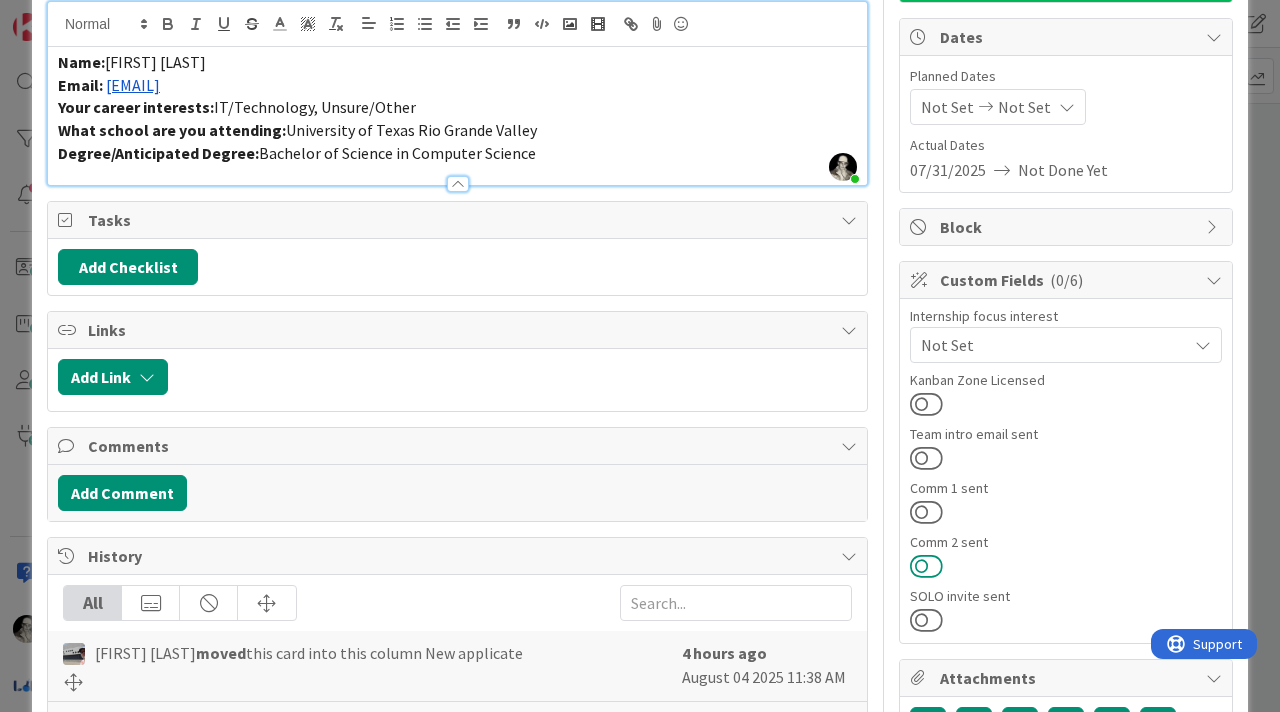 click at bounding box center (926, 566) 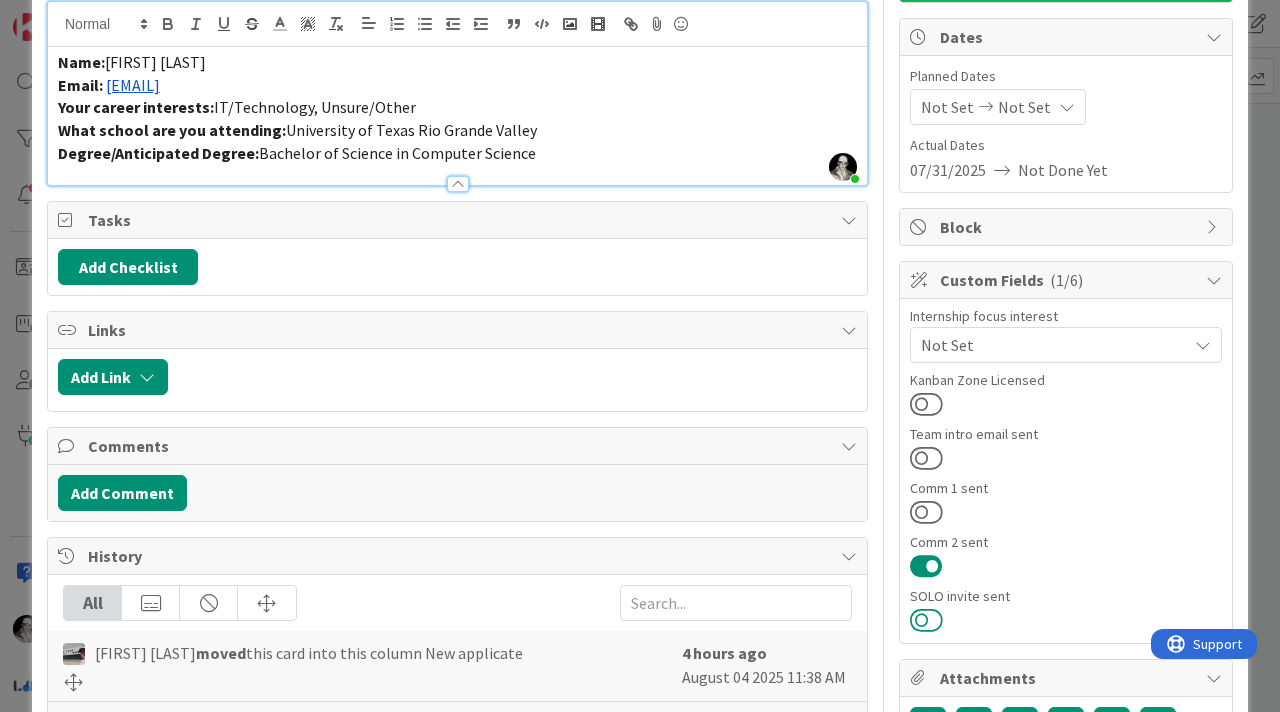click at bounding box center [926, 620] 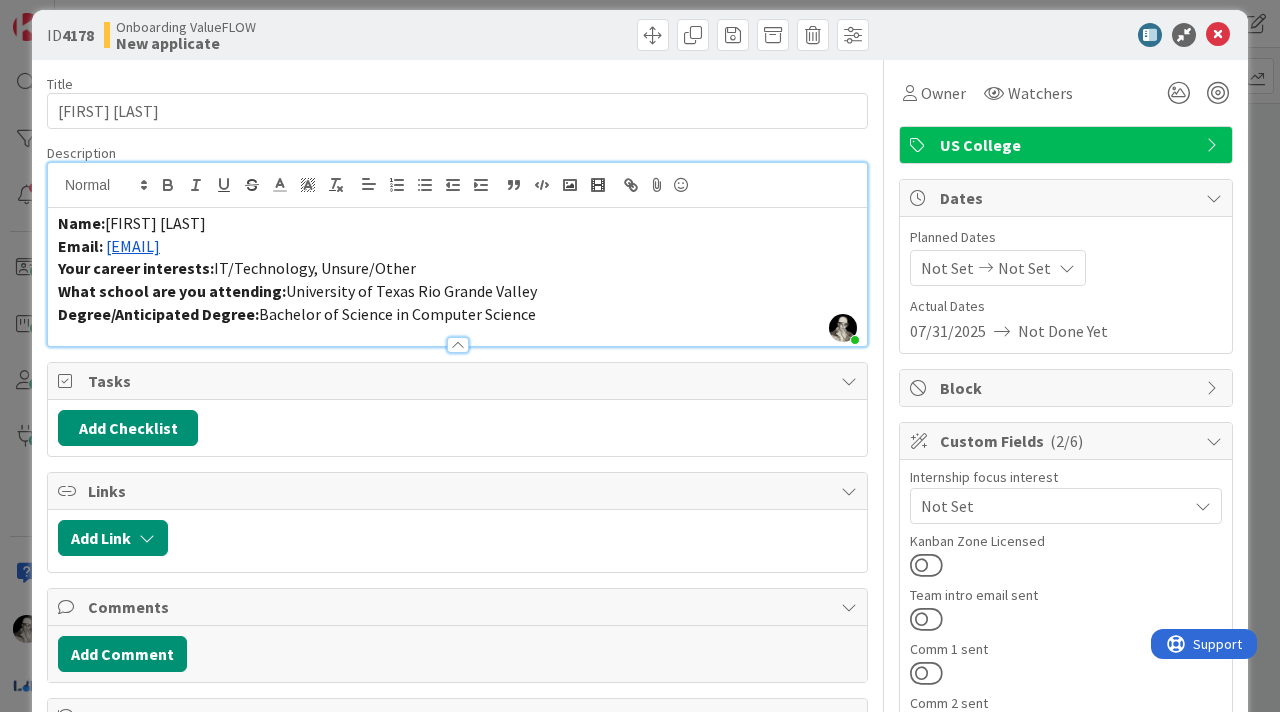 scroll, scrollTop: 0, scrollLeft: 0, axis: both 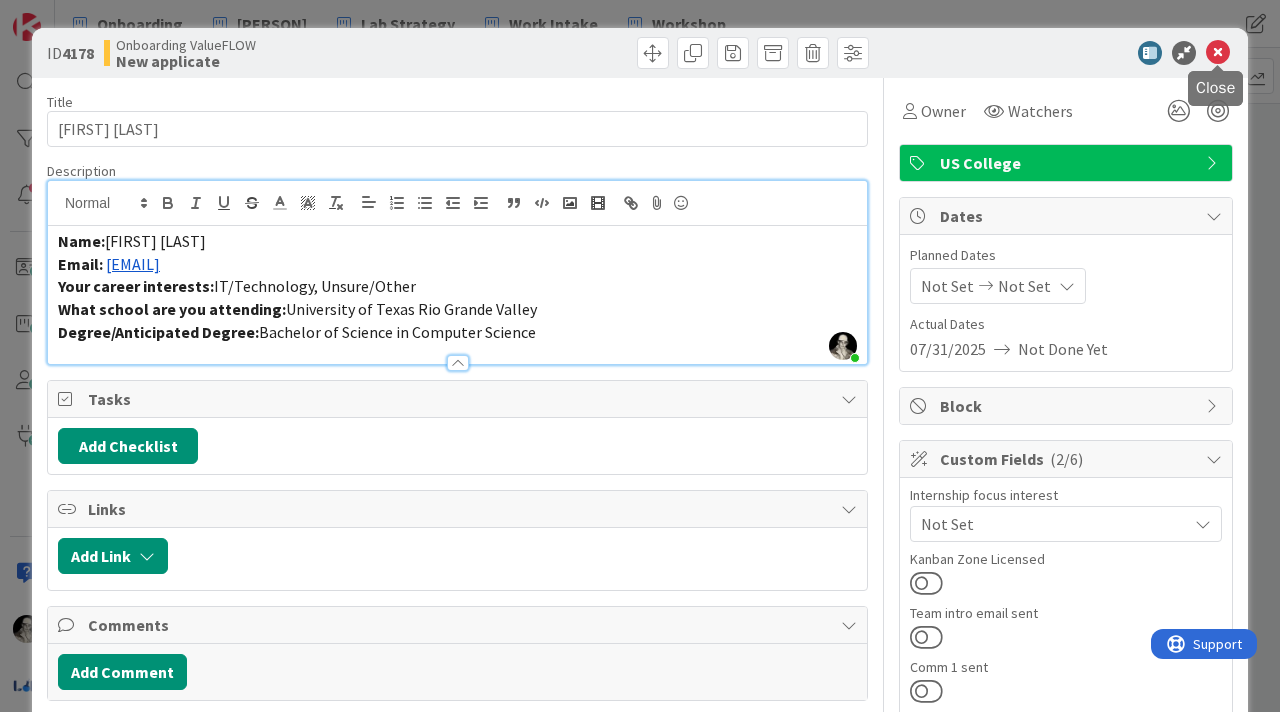 click at bounding box center [1218, 53] 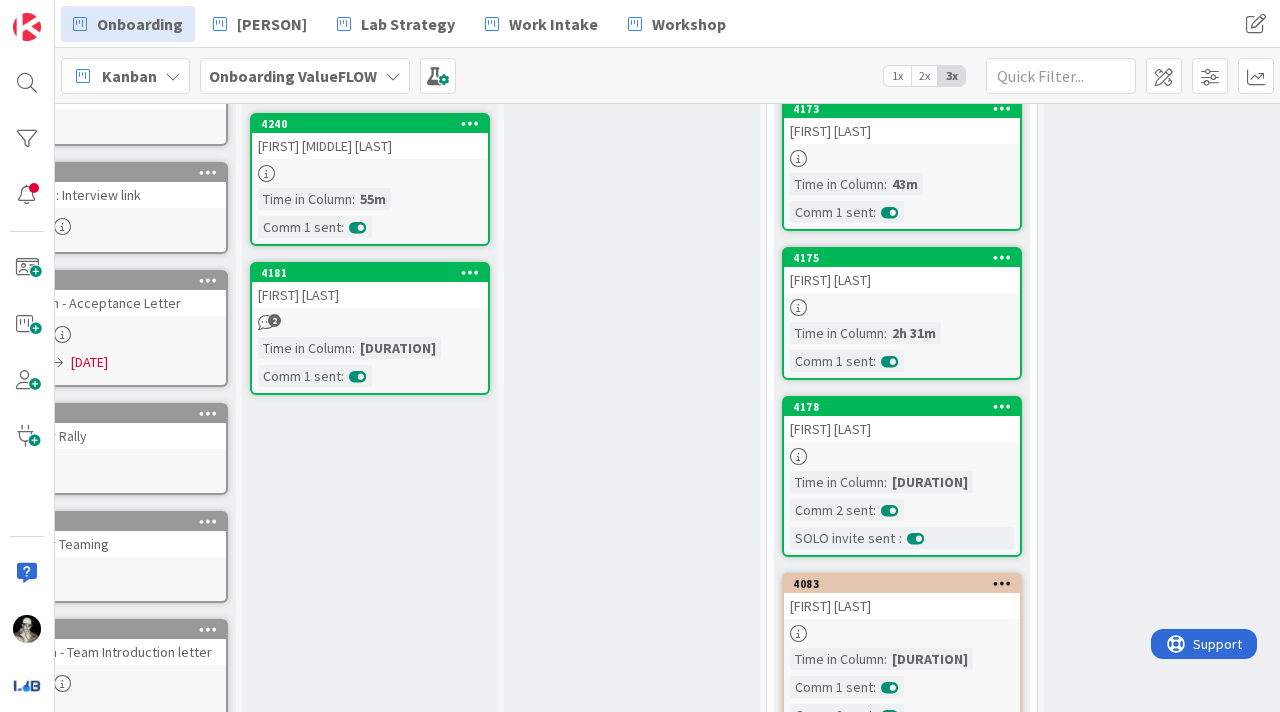 scroll, scrollTop: 0, scrollLeft: 0, axis: both 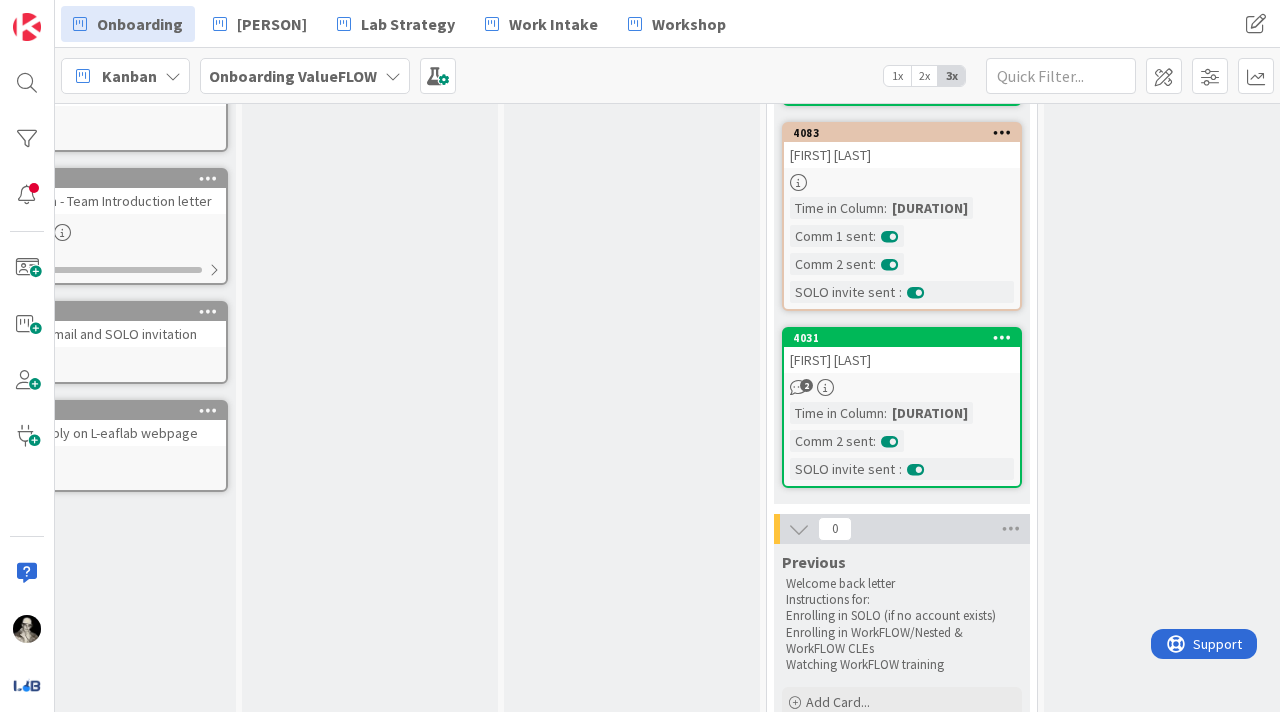 click on "[FIRST] [LAST]" at bounding box center (902, 360) 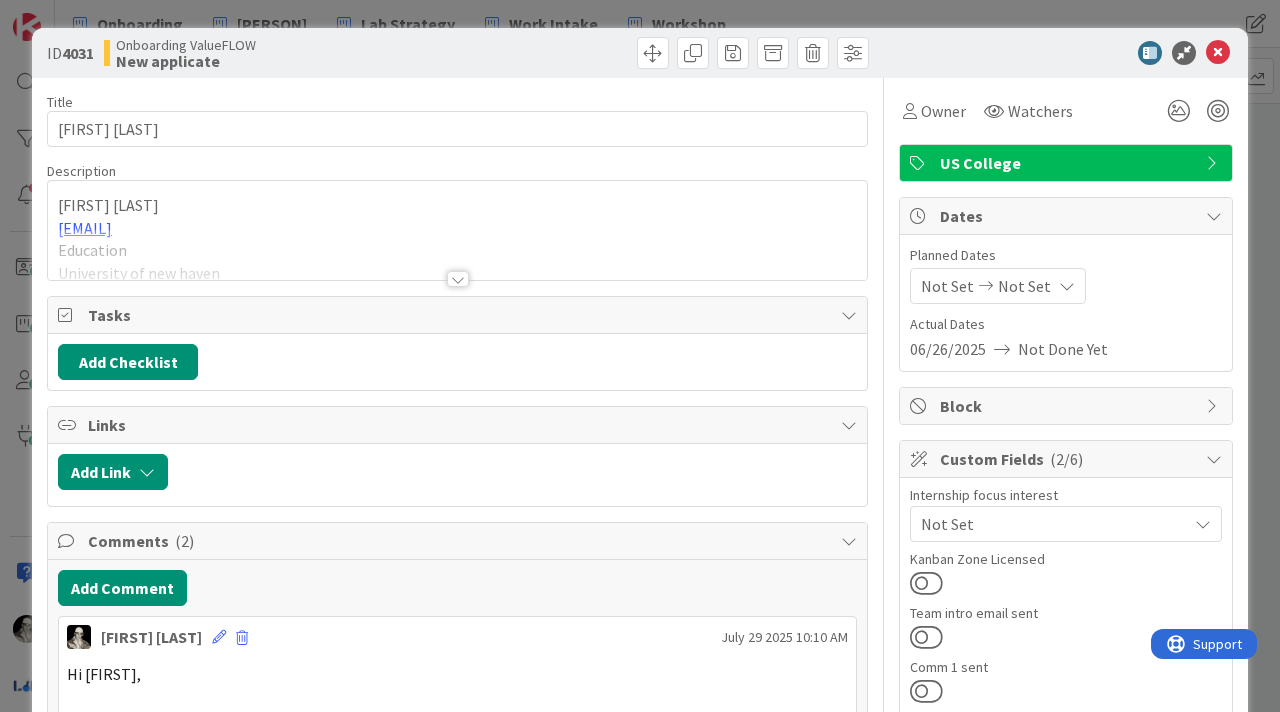 scroll, scrollTop: 0, scrollLeft: 0, axis: both 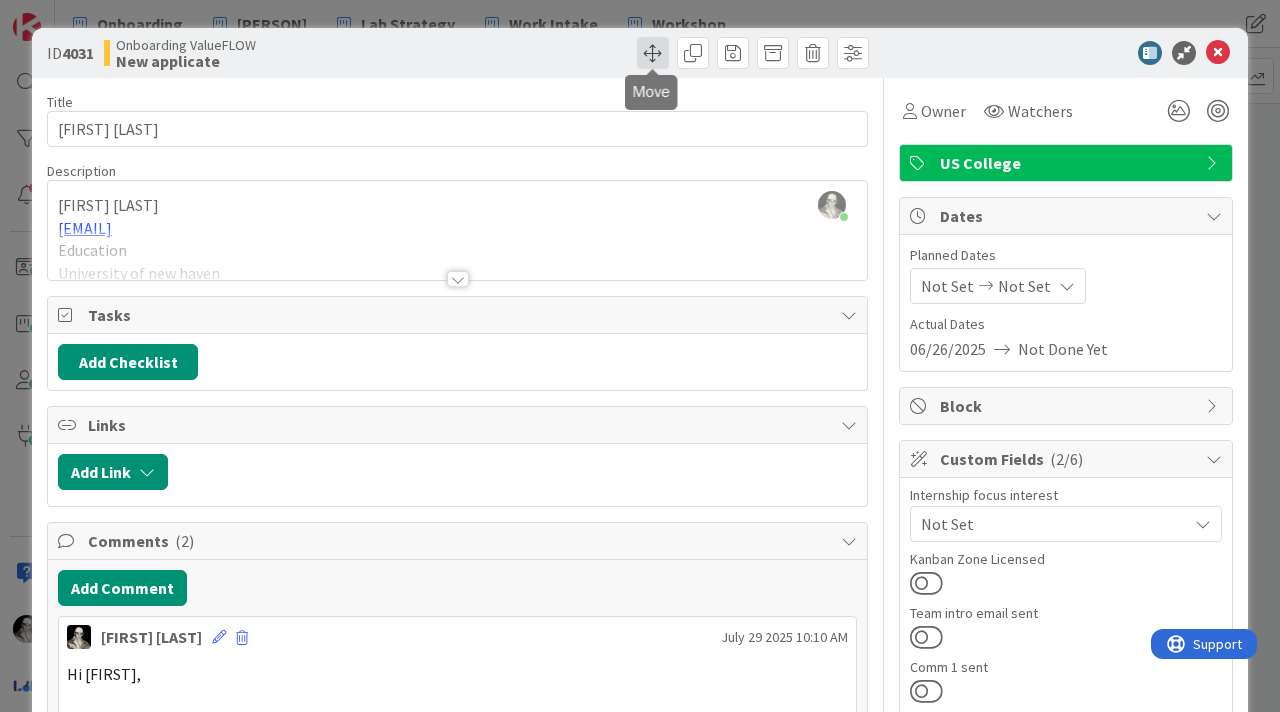 click at bounding box center (653, 53) 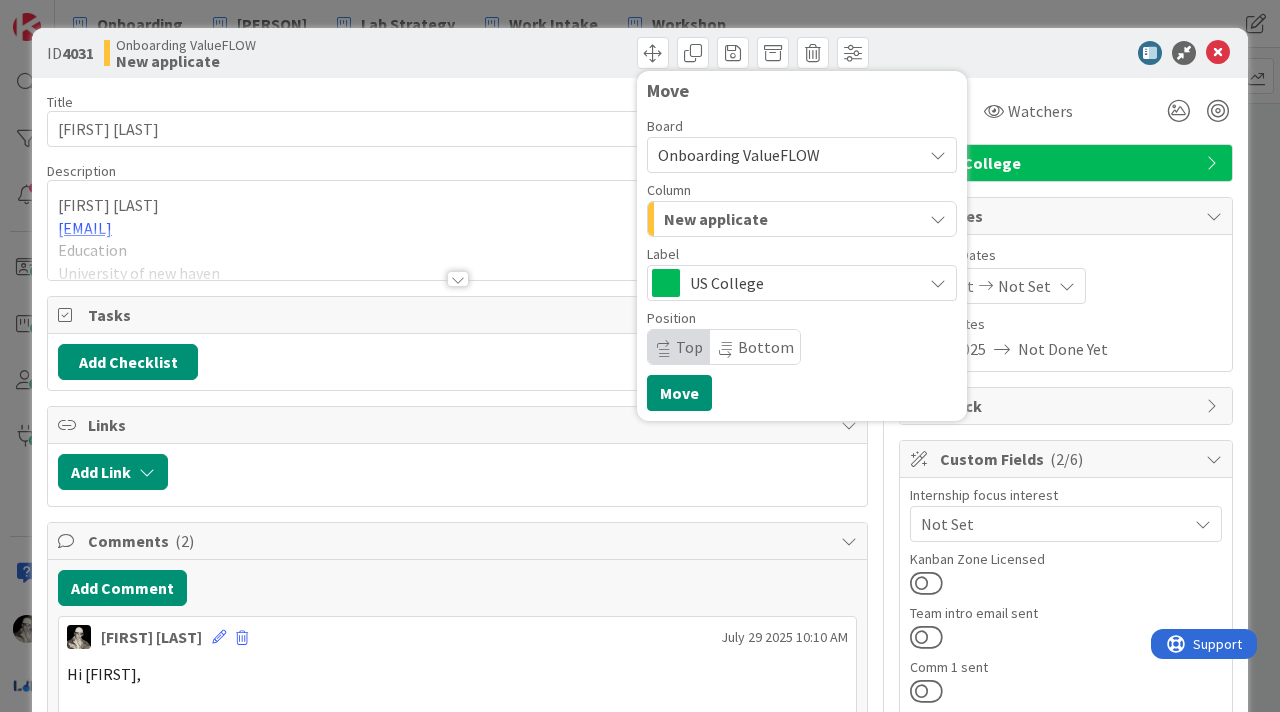 click on "New applicate" at bounding box center [716, 219] 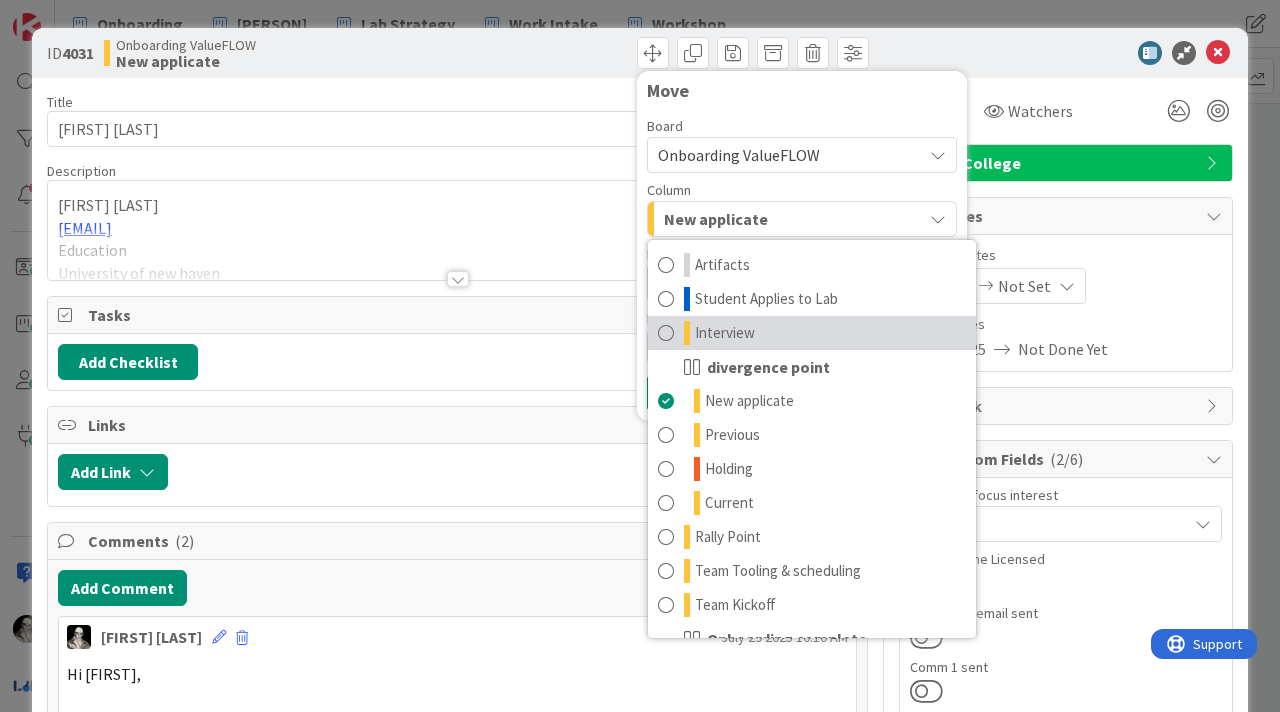 scroll, scrollTop: 128, scrollLeft: 0, axis: vertical 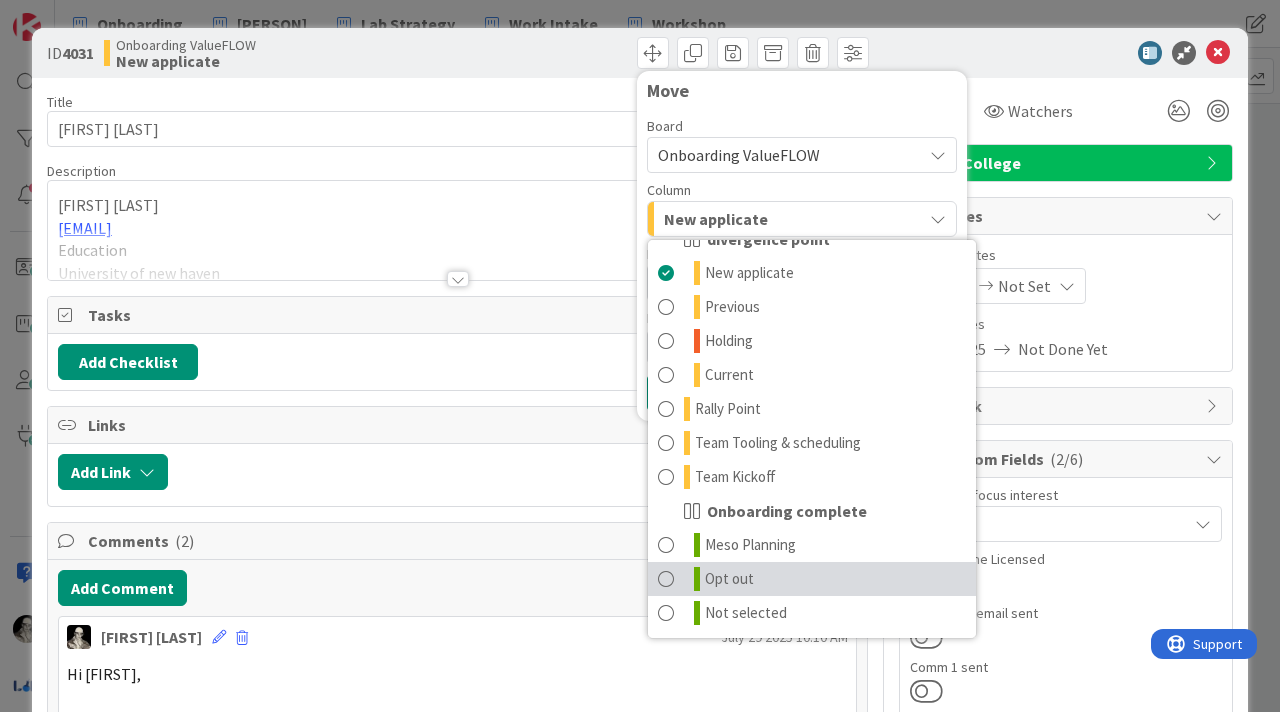 click at bounding box center [666, 579] 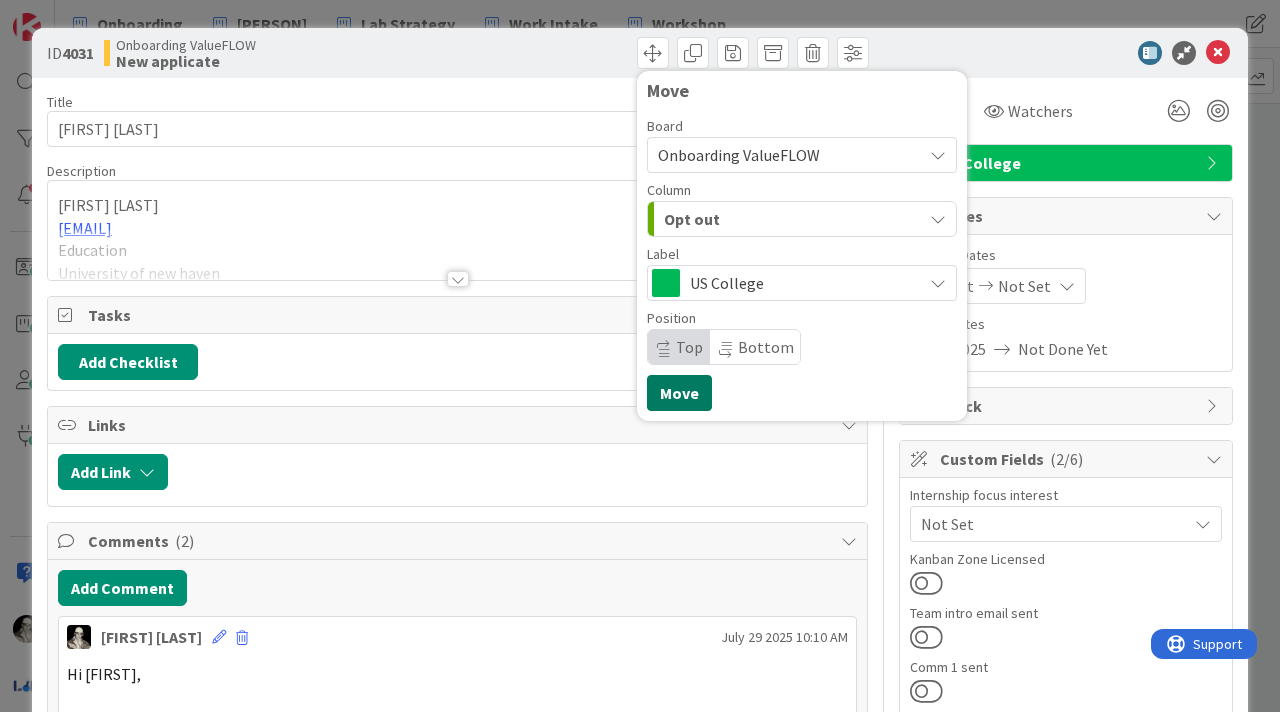 click on "Move" at bounding box center (679, 393) 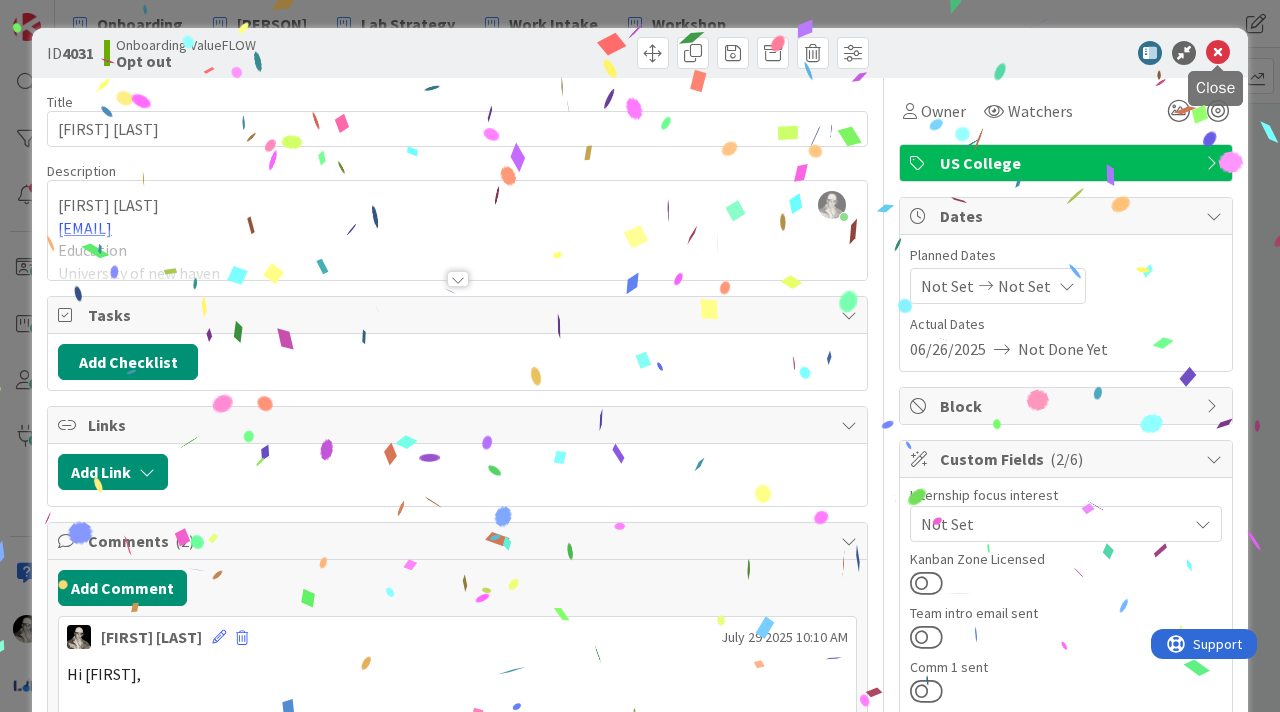 click at bounding box center (1218, 53) 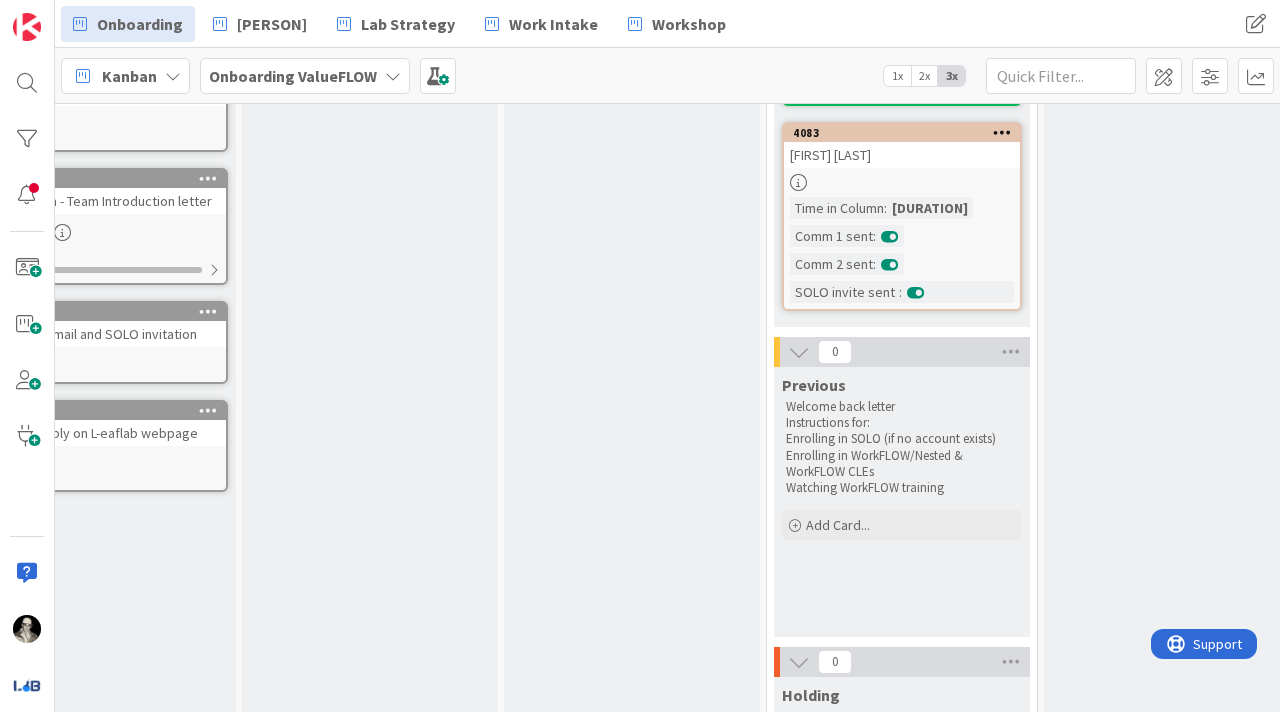 scroll, scrollTop: 0, scrollLeft: 0, axis: both 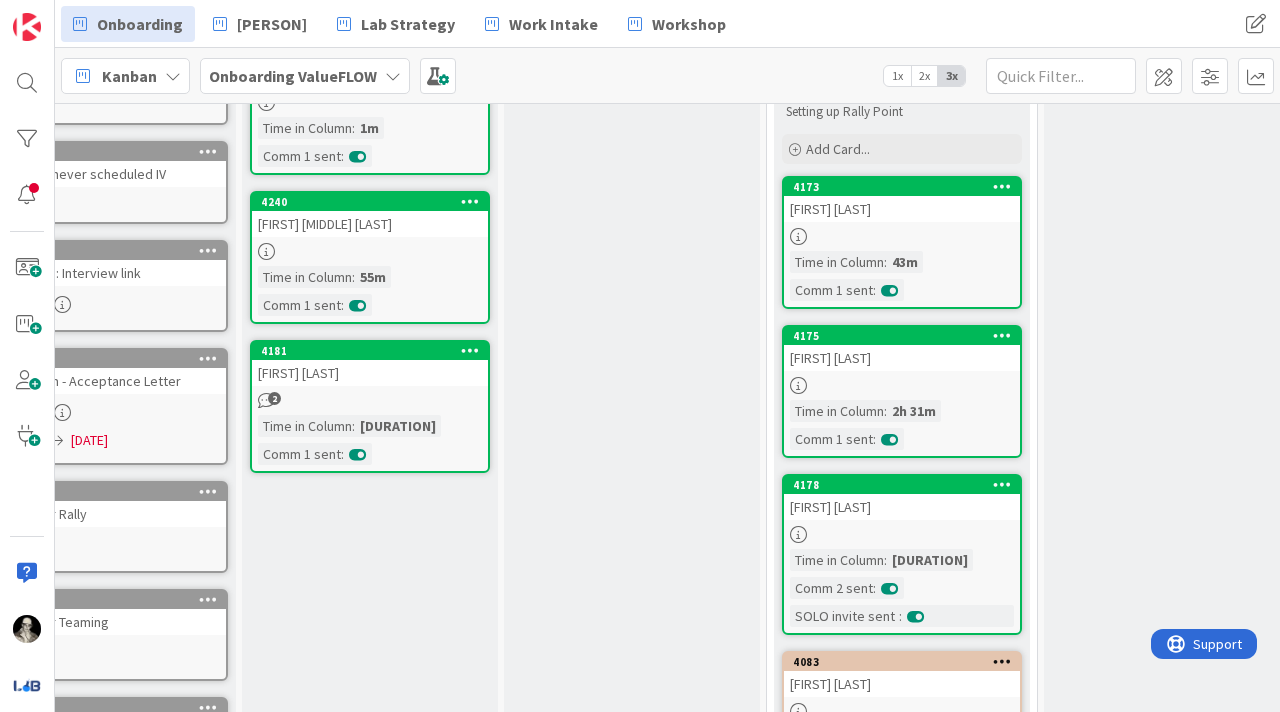 click on "[FIRST] [LAST]" at bounding box center (902, 358) 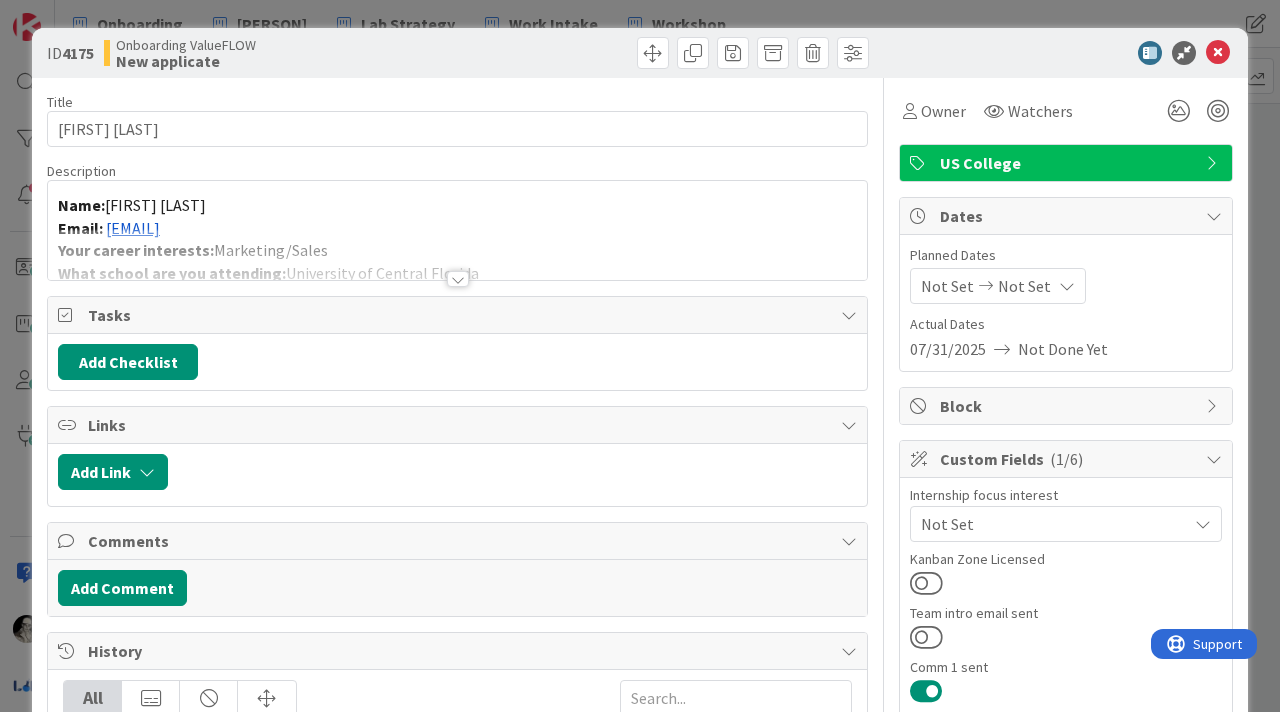scroll, scrollTop: 0, scrollLeft: 0, axis: both 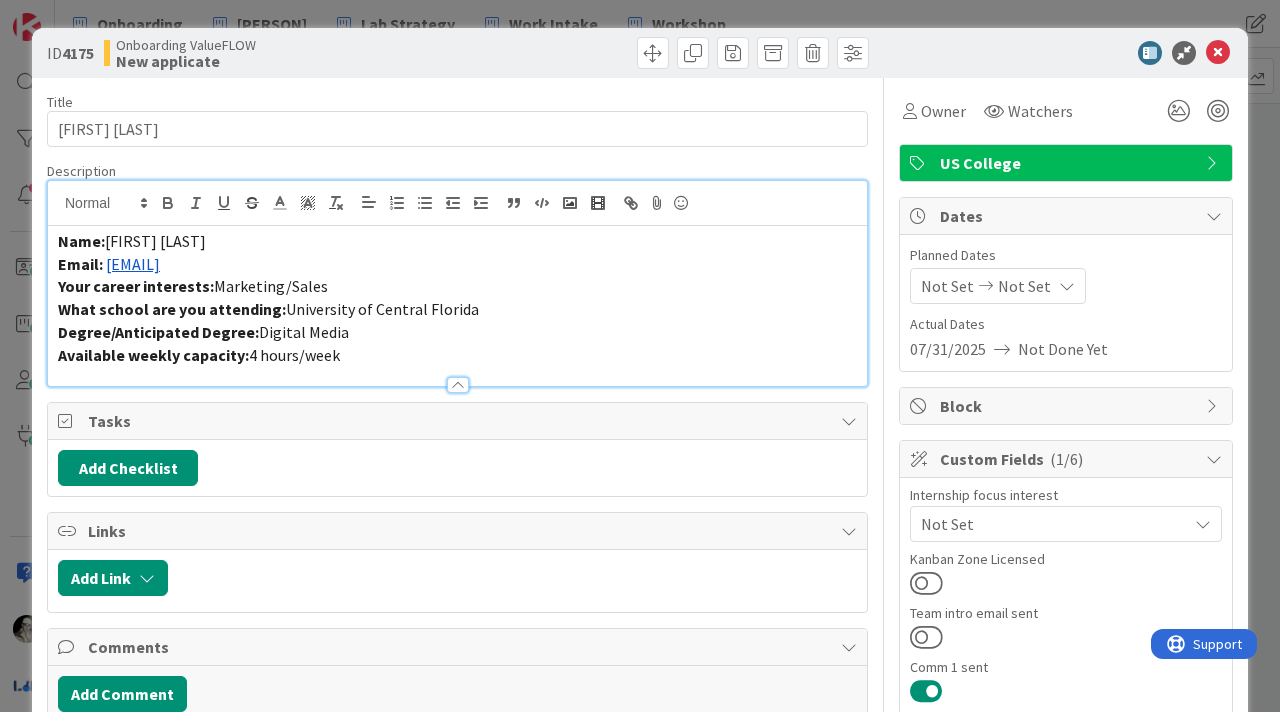 click on "Name:  [FIRST] [LAST] Email:   [EMAIL] Your career interests:  Marketing/Sales What school are you attending:  [UNIVERSITY] Degree/Anticipated Degree:  Digital Media Available weekly capacity:  4 hours/week" at bounding box center [457, 283] 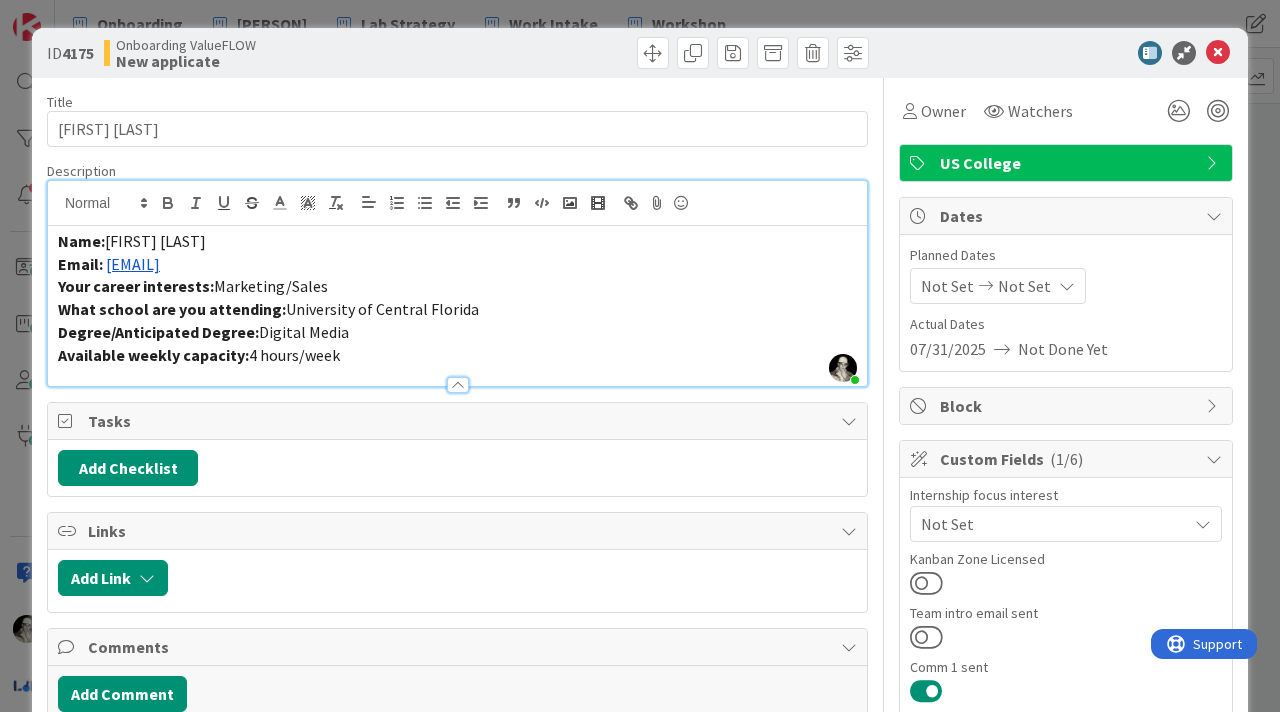 drag, startPoint x: 304, startPoint y: 266, endPoint x: 105, endPoint y: 271, distance: 199.0628 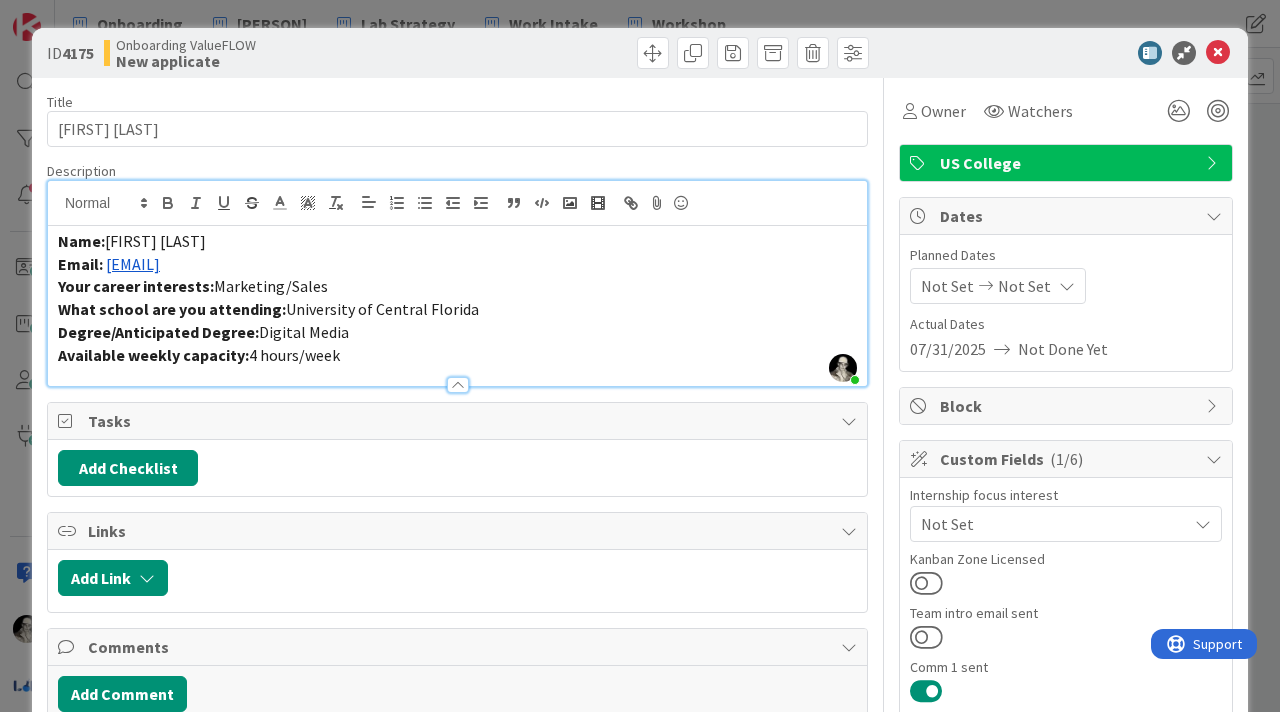 copy on "[EMAIL]" 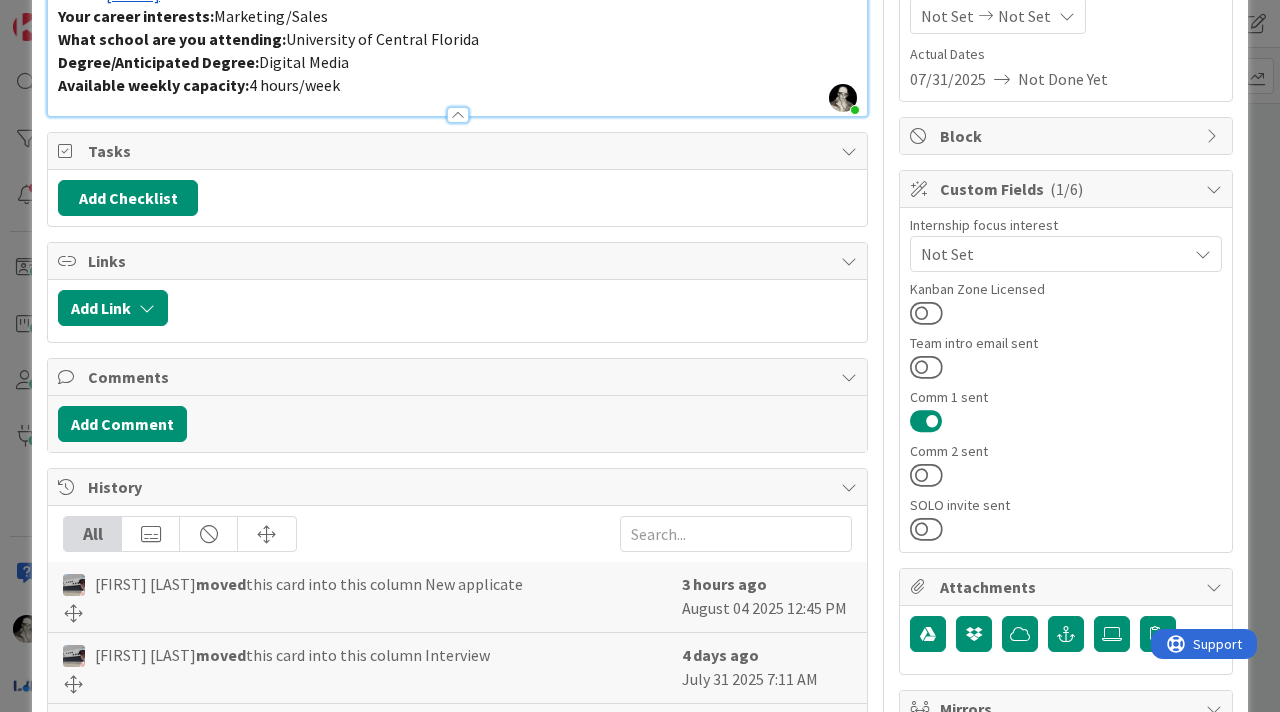 scroll, scrollTop: 284, scrollLeft: 0, axis: vertical 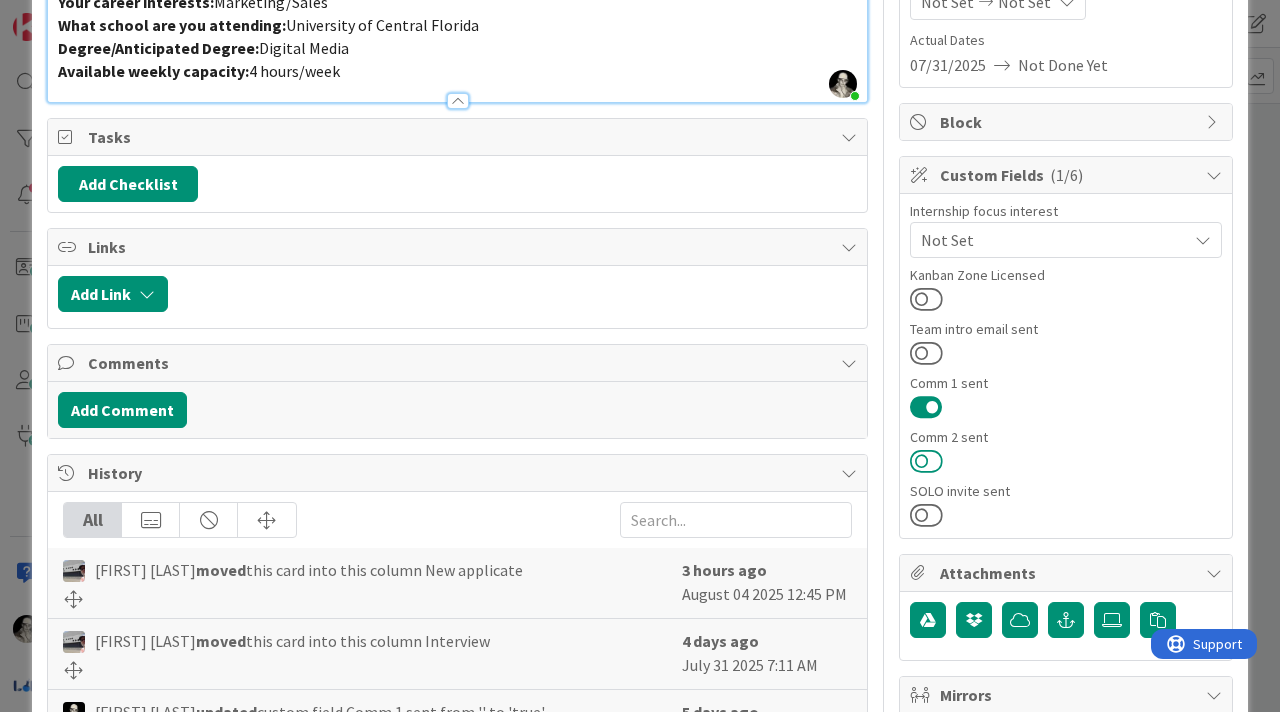 click at bounding box center (926, 461) 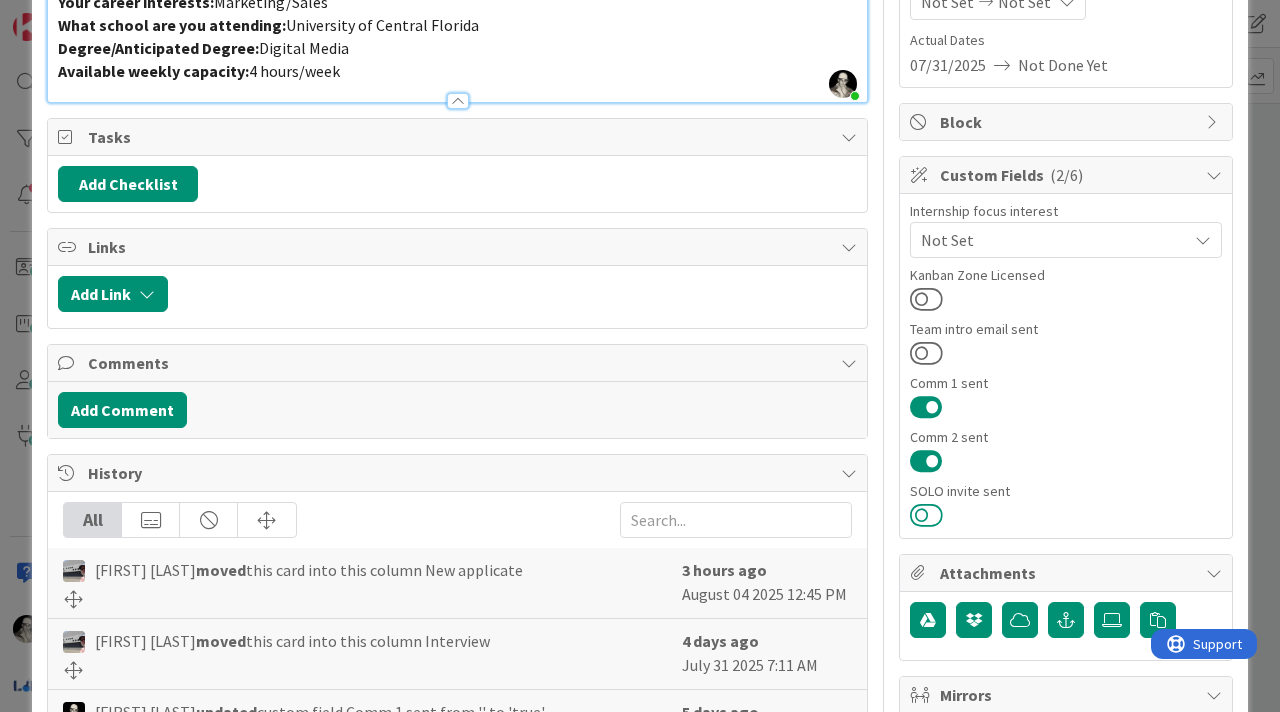 click at bounding box center (926, 515) 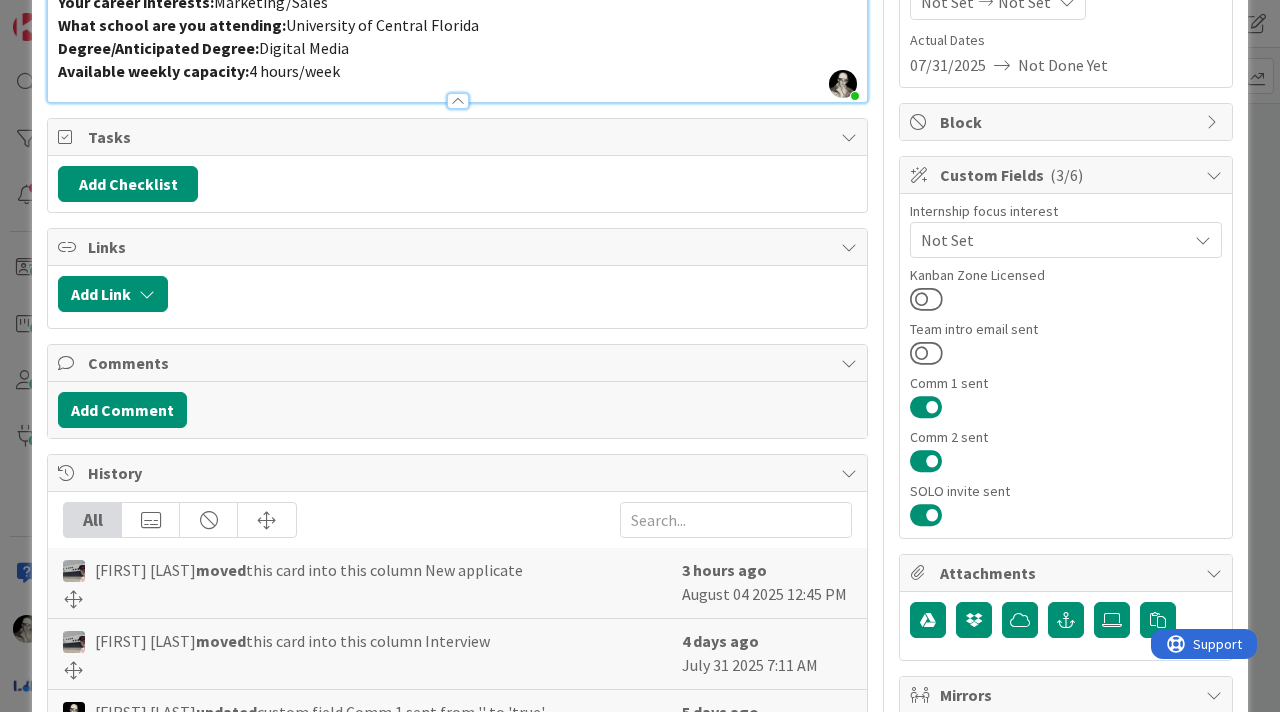 scroll, scrollTop: 0, scrollLeft: 0, axis: both 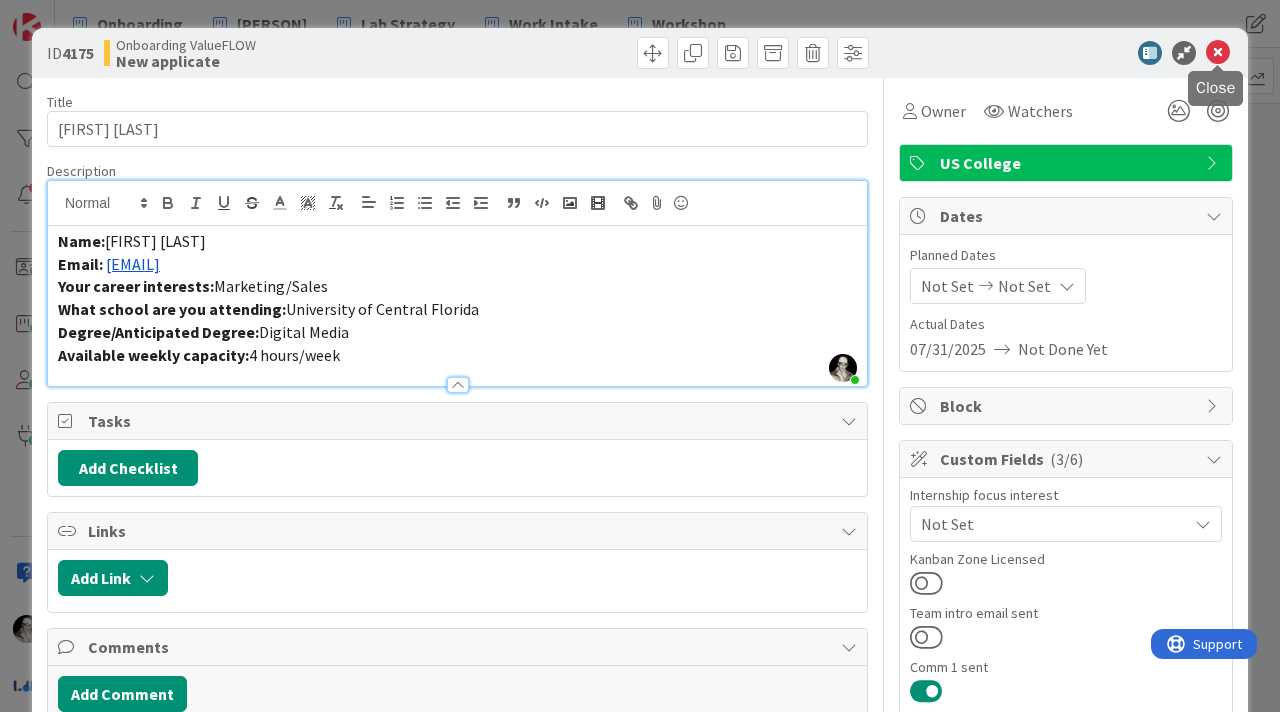 click at bounding box center (1218, 53) 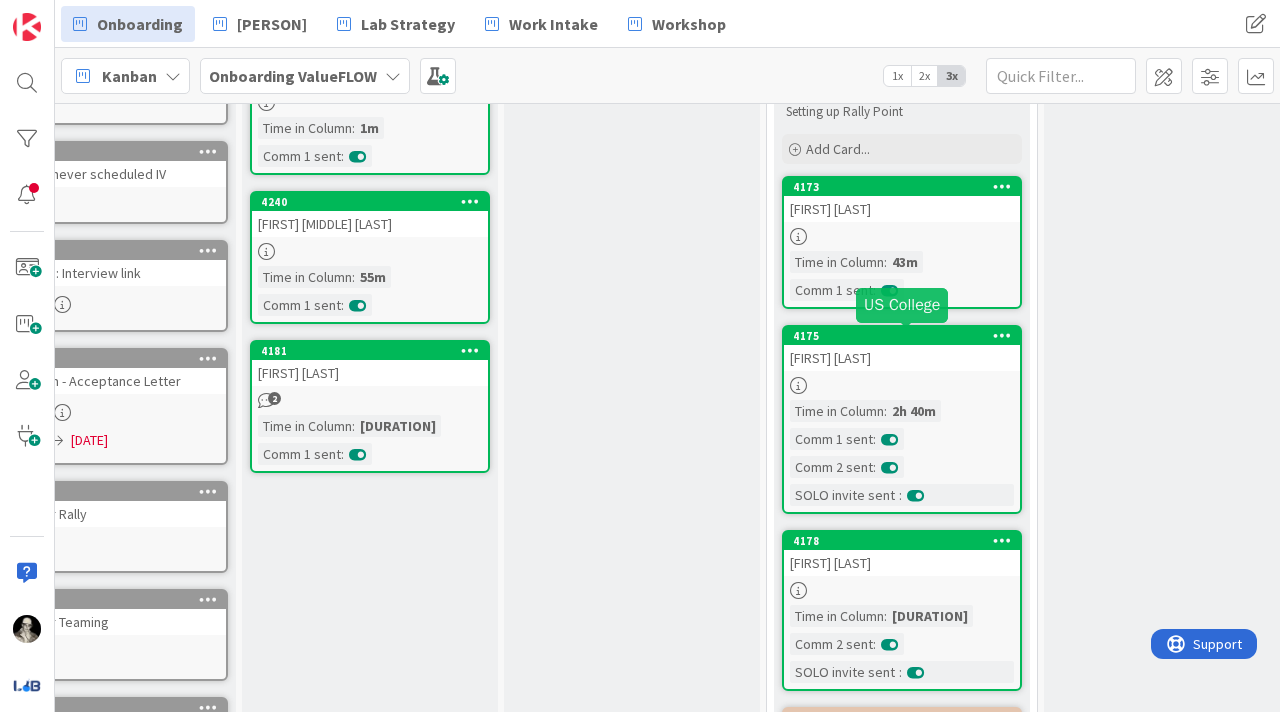 scroll, scrollTop: 0, scrollLeft: 0, axis: both 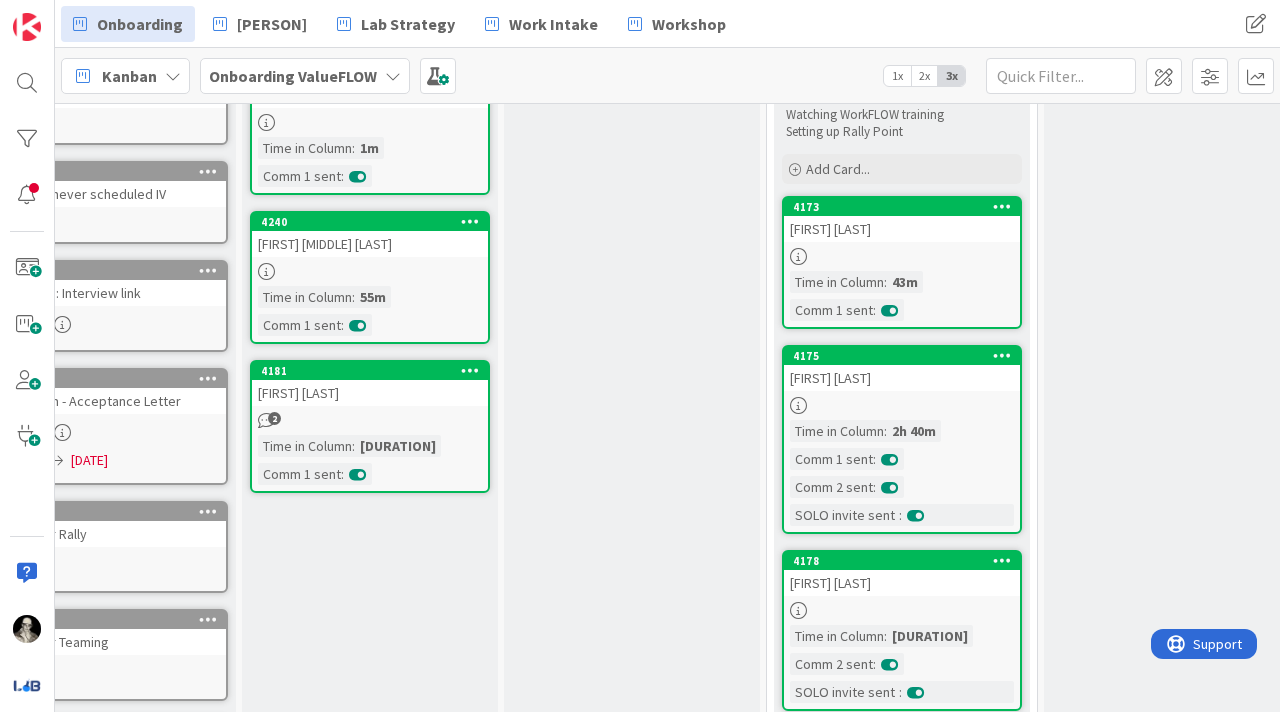 click on "Time in Column : 43m Comm 1 sent :" at bounding box center (902, 296) 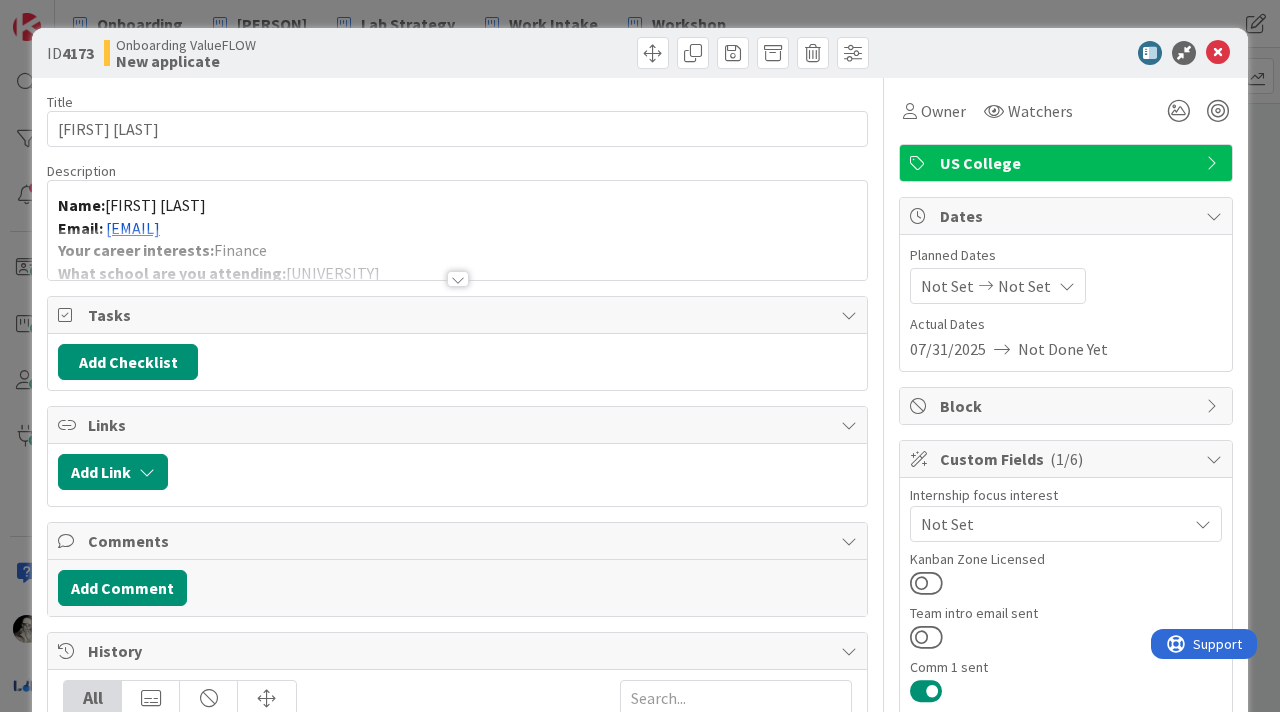 scroll, scrollTop: 0, scrollLeft: 0, axis: both 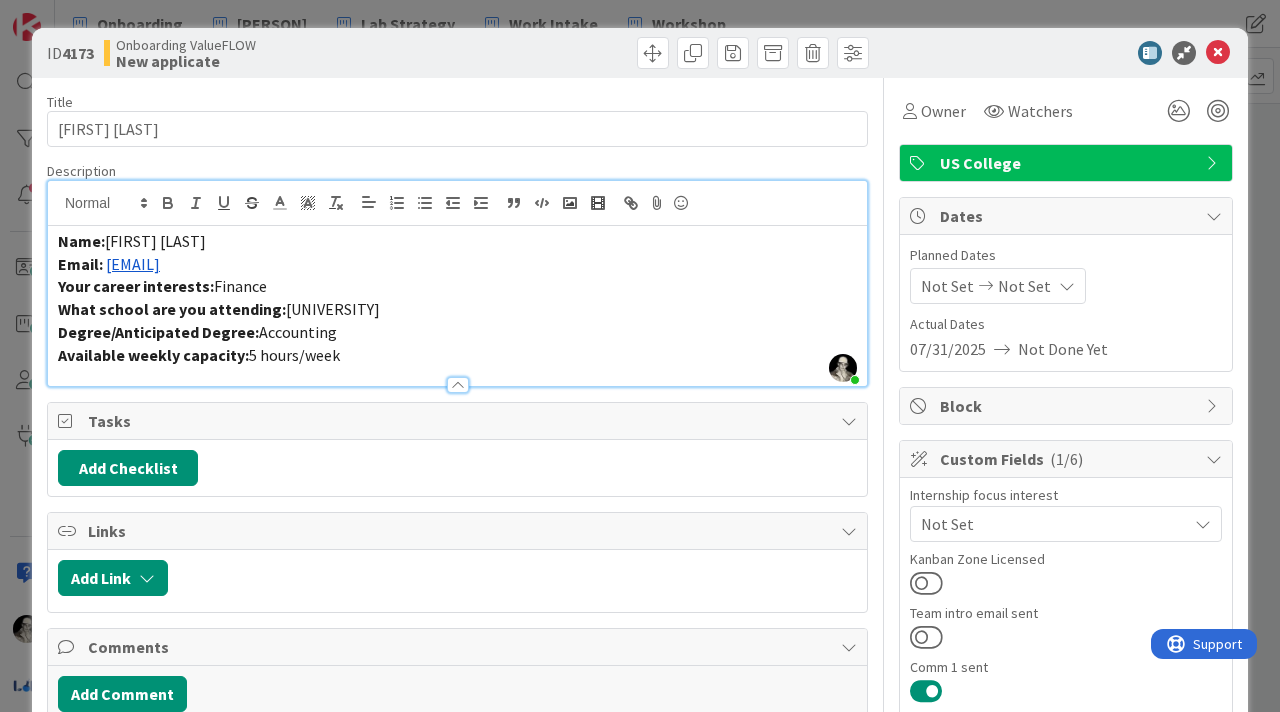drag, startPoint x: 371, startPoint y: 268, endPoint x: 107, endPoint y: 271, distance: 264.01706 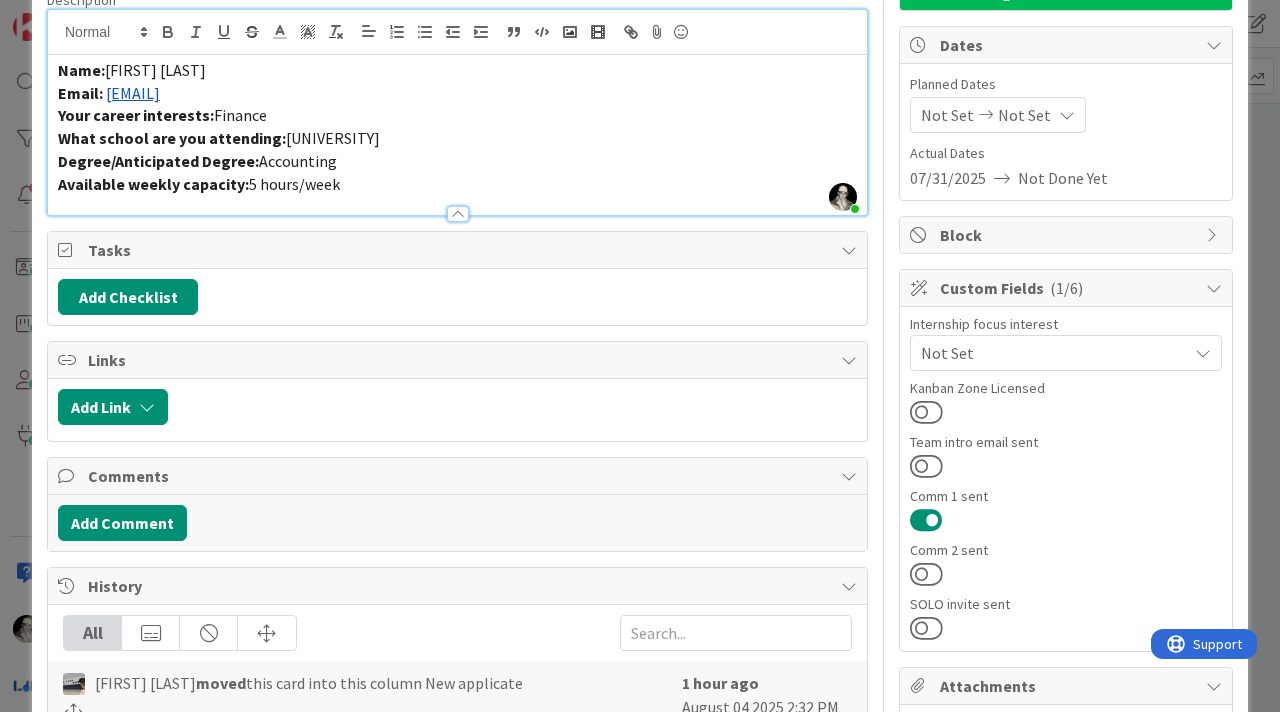 scroll, scrollTop: 200, scrollLeft: 0, axis: vertical 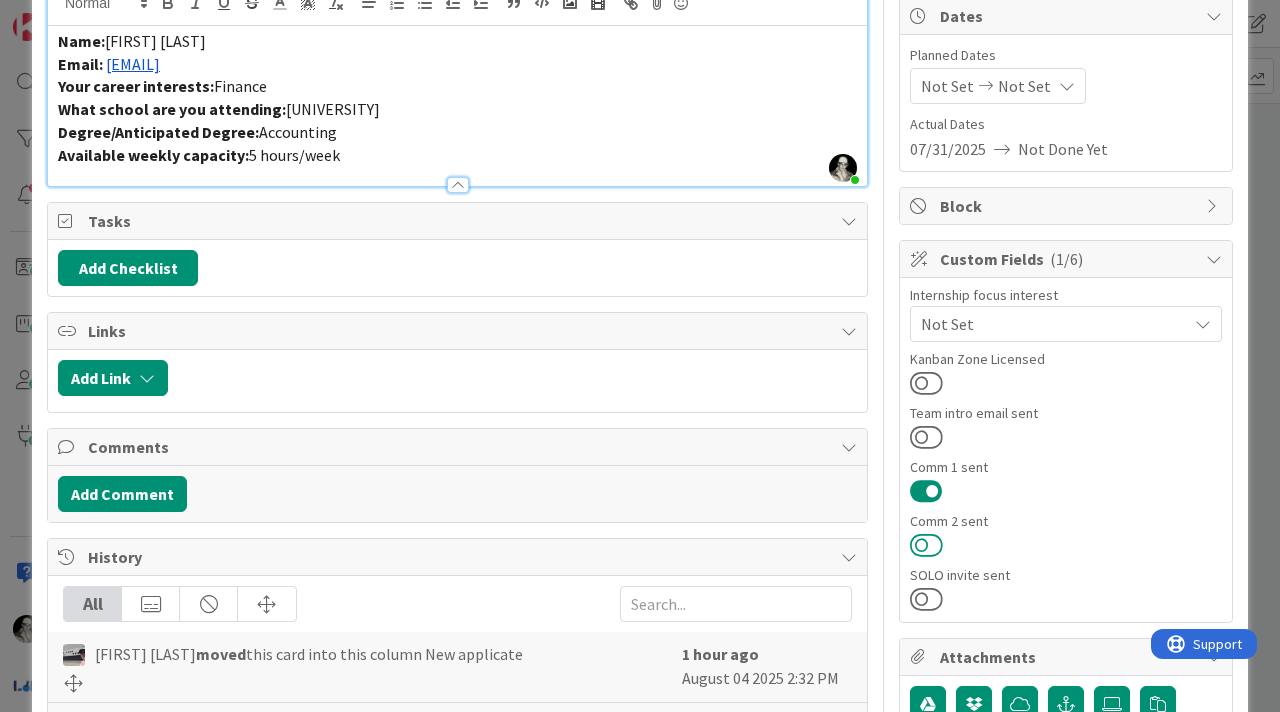 click at bounding box center [926, 545] 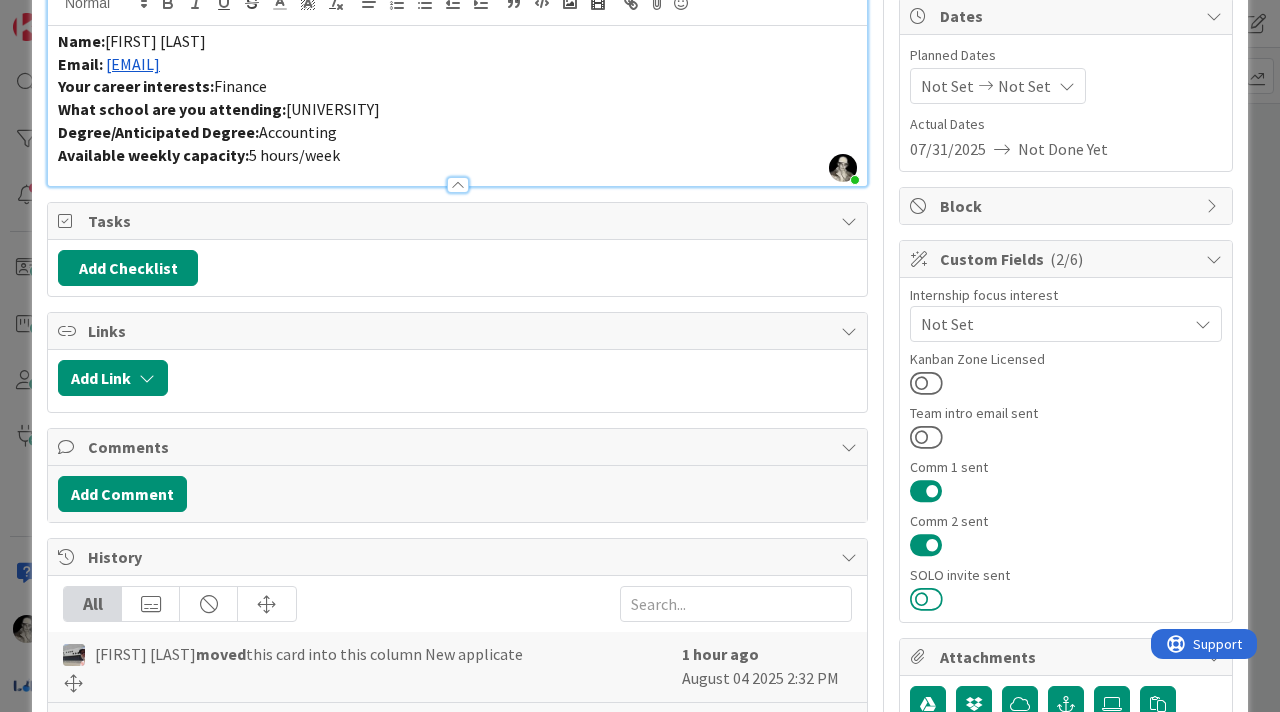 click at bounding box center (926, 599) 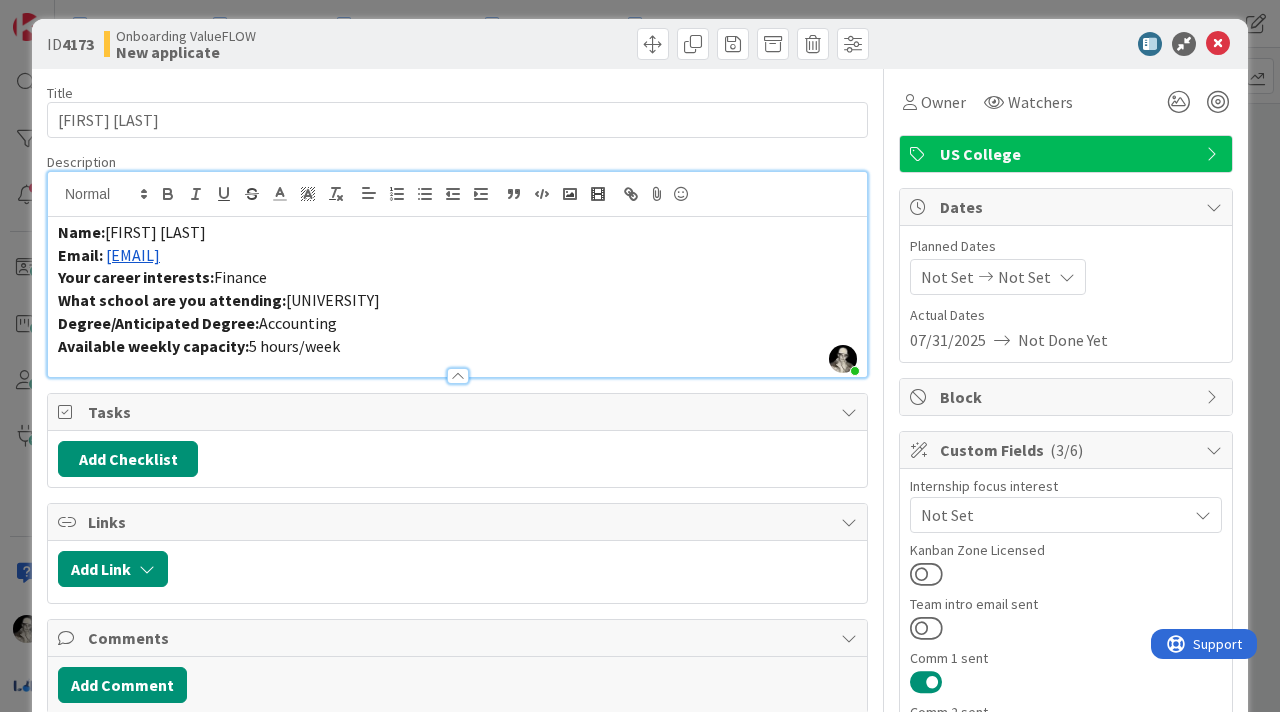scroll, scrollTop: 0, scrollLeft: 0, axis: both 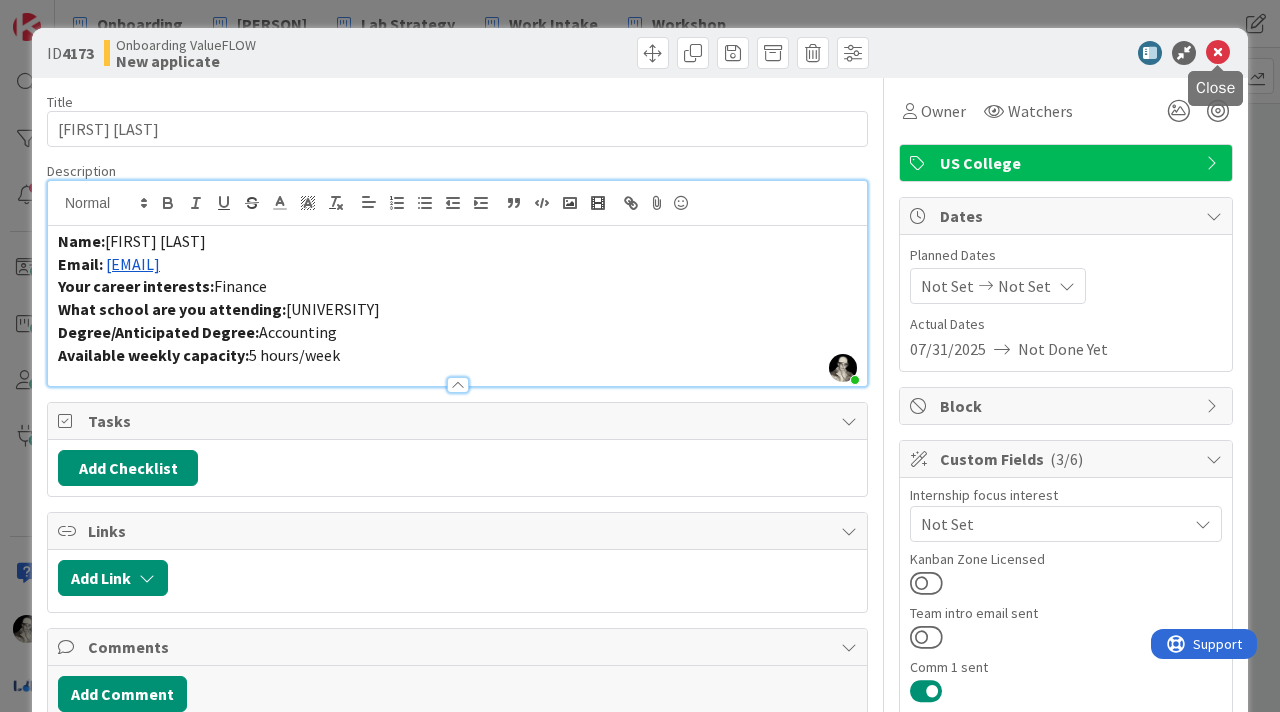 click at bounding box center [1218, 53] 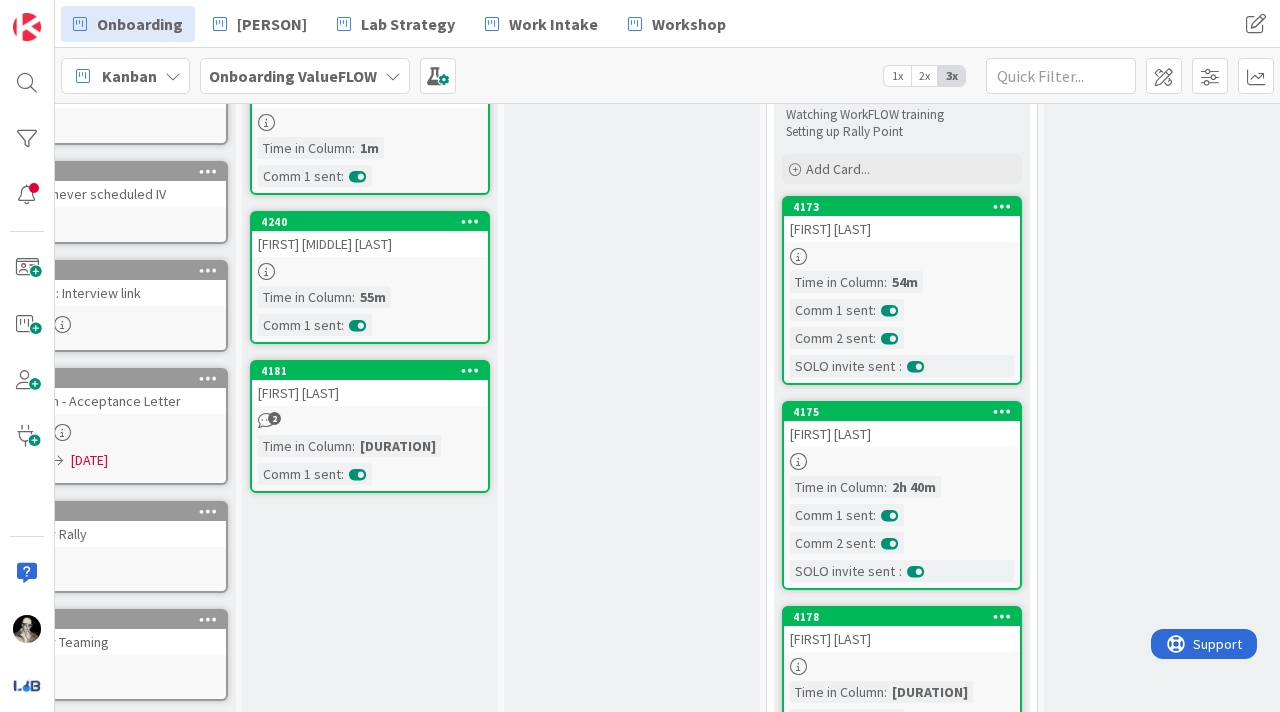 scroll, scrollTop: 0, scrollLeft: 0, axis: both 